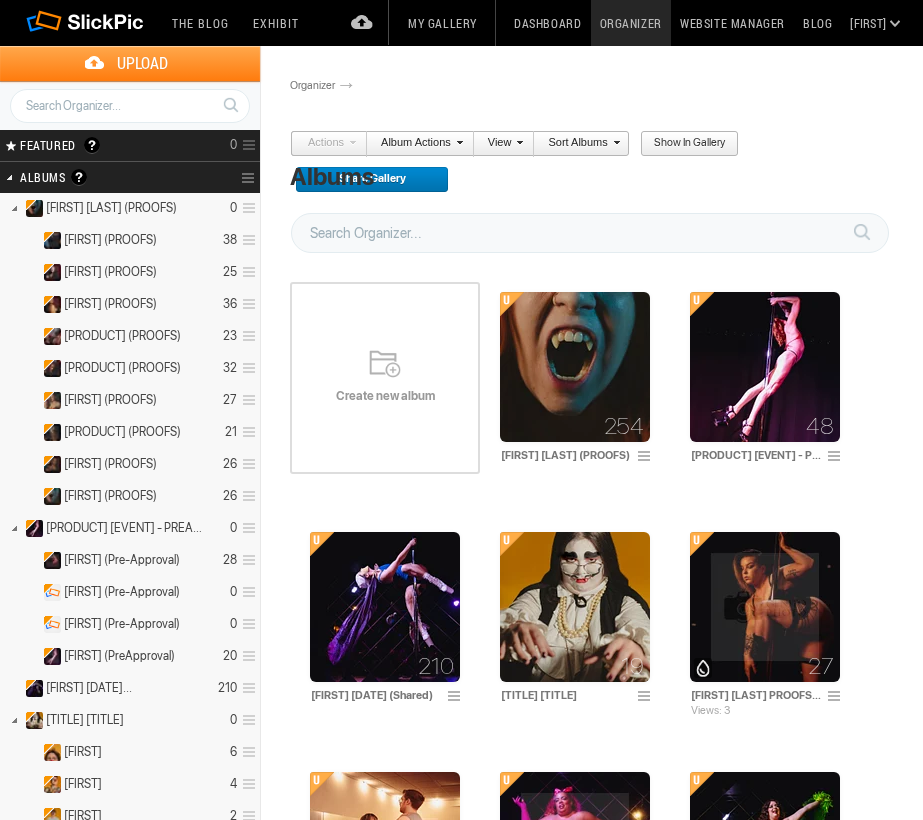 scroll, scrollTop: 0, scrollLeft: 0, axis: both 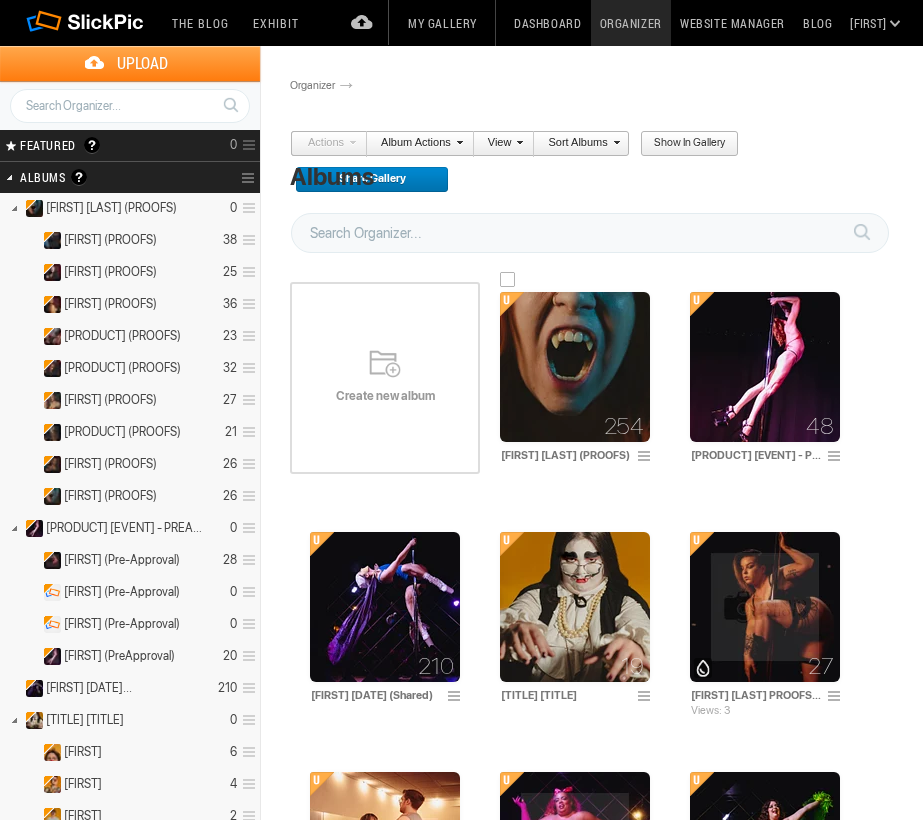 click at bounding box center (575, 367) 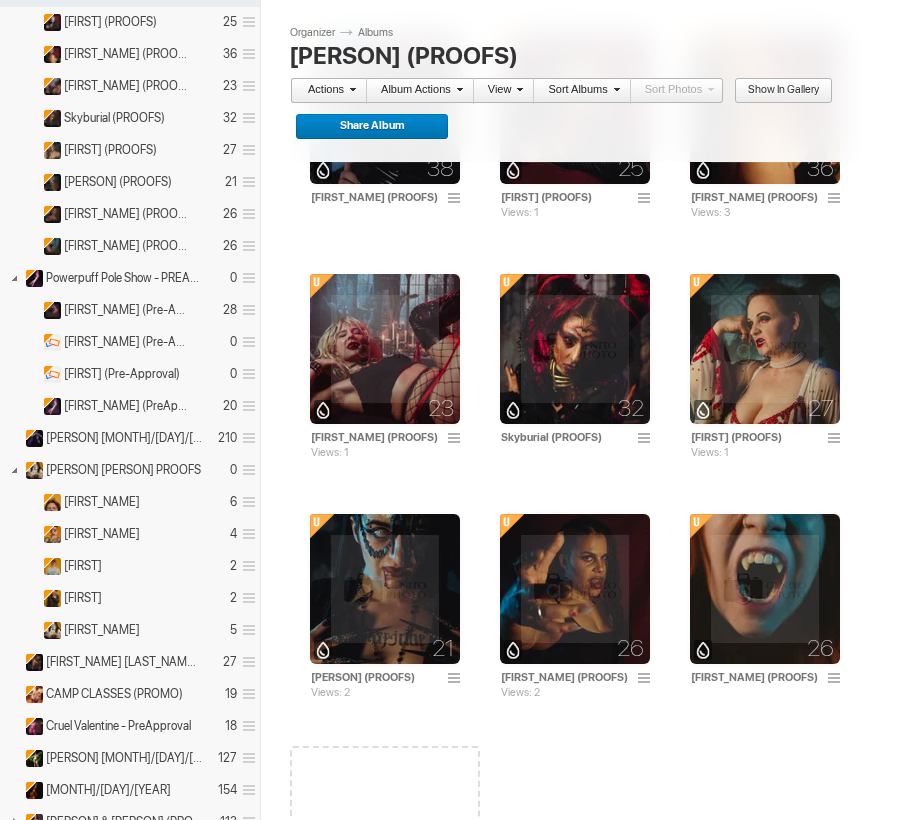 scroll, scrollTop: 245, scrollLeft: 0, axis: vertical 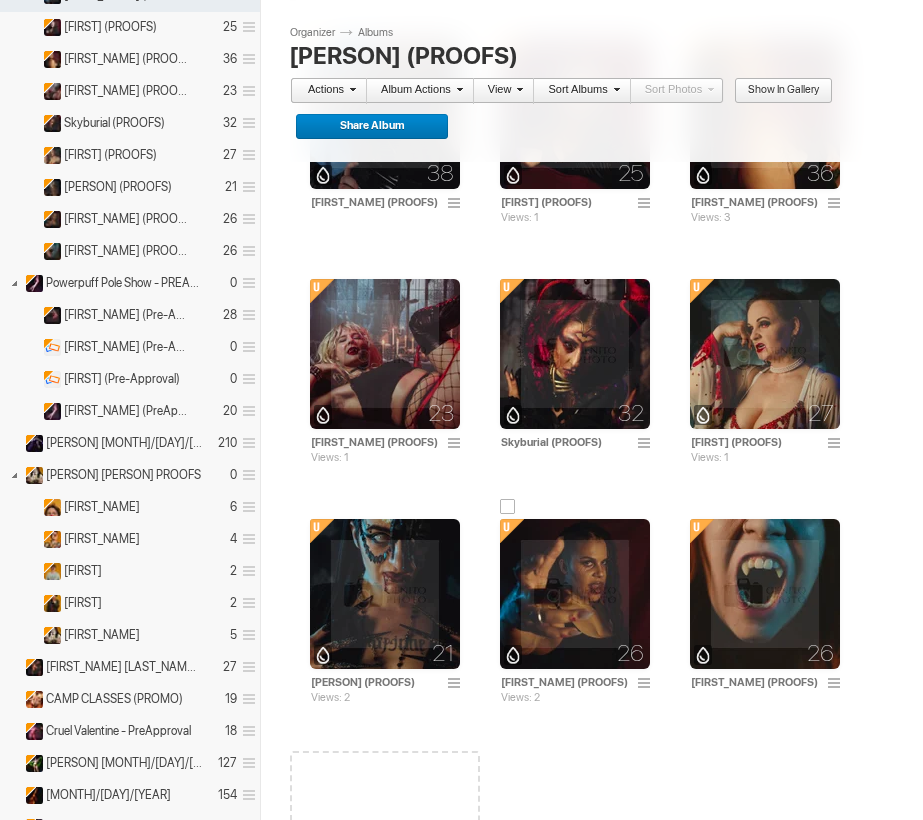 click at bounding box center [575, 594] 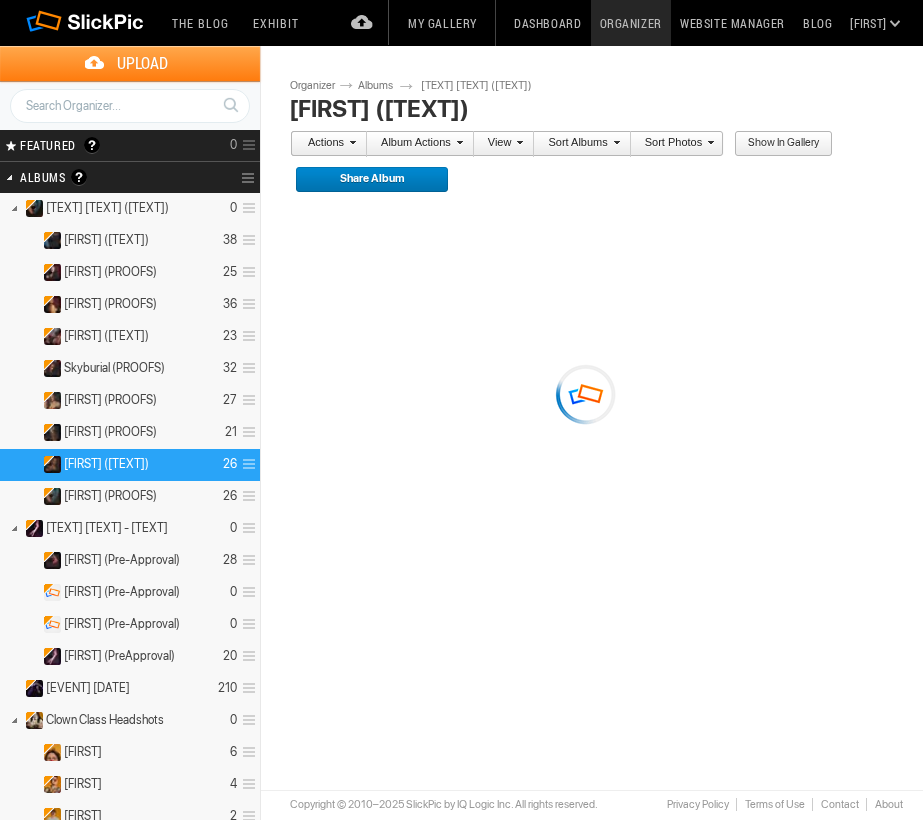 scroll, scrollTop: 0, scrollLeft: 0, axis: both 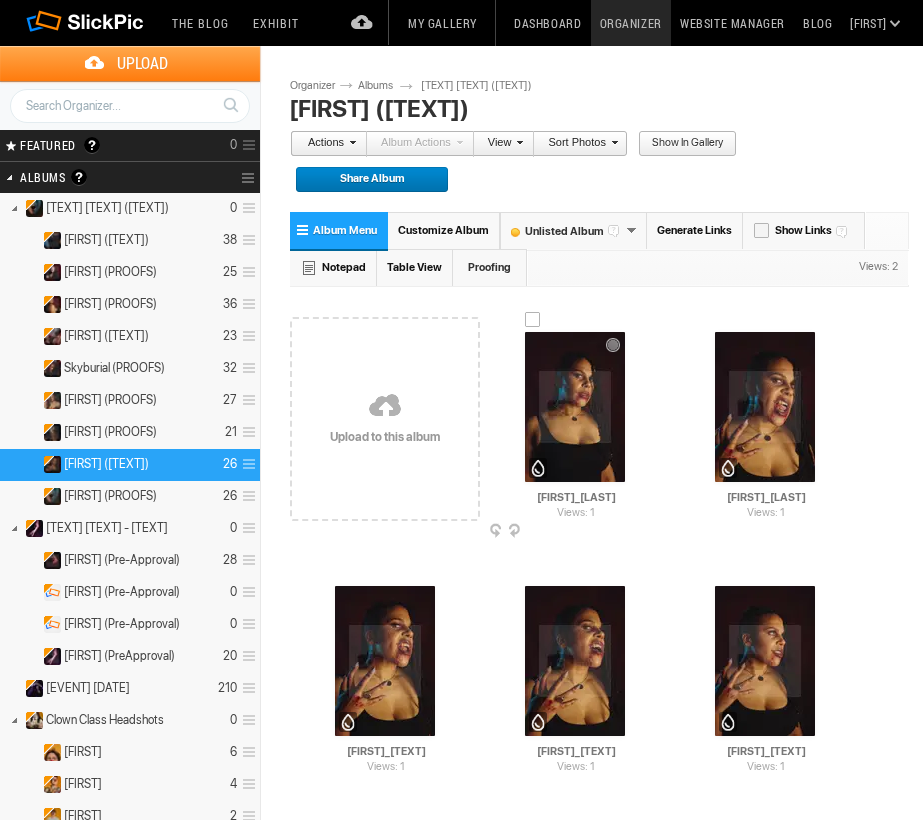 click at bounding box center (575, 407) 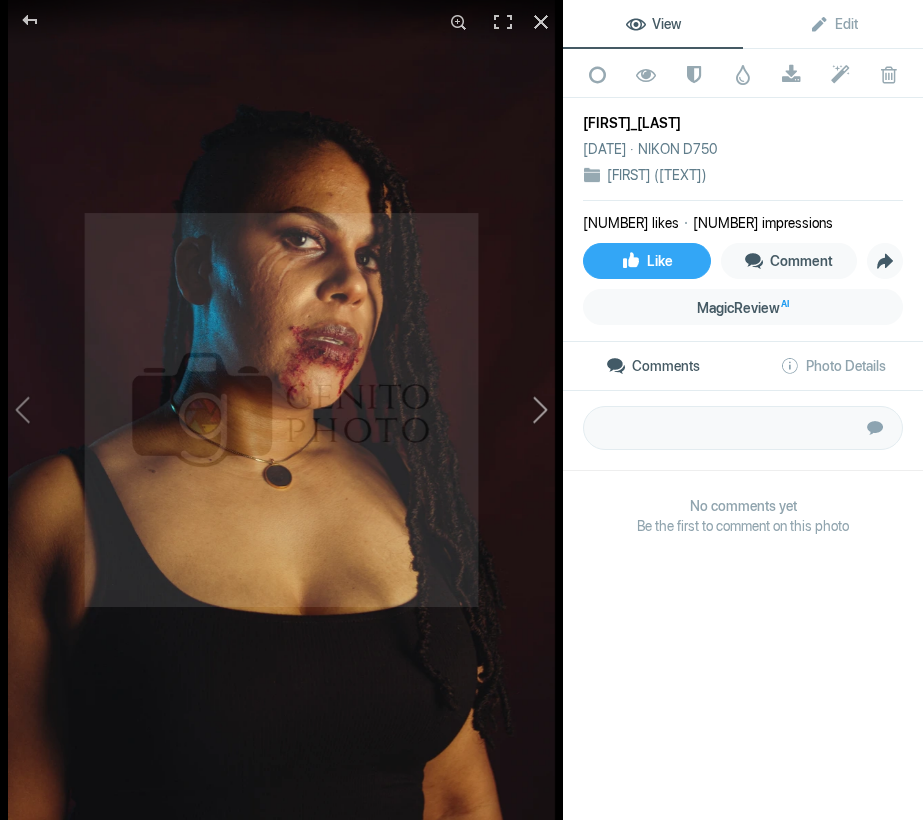 click 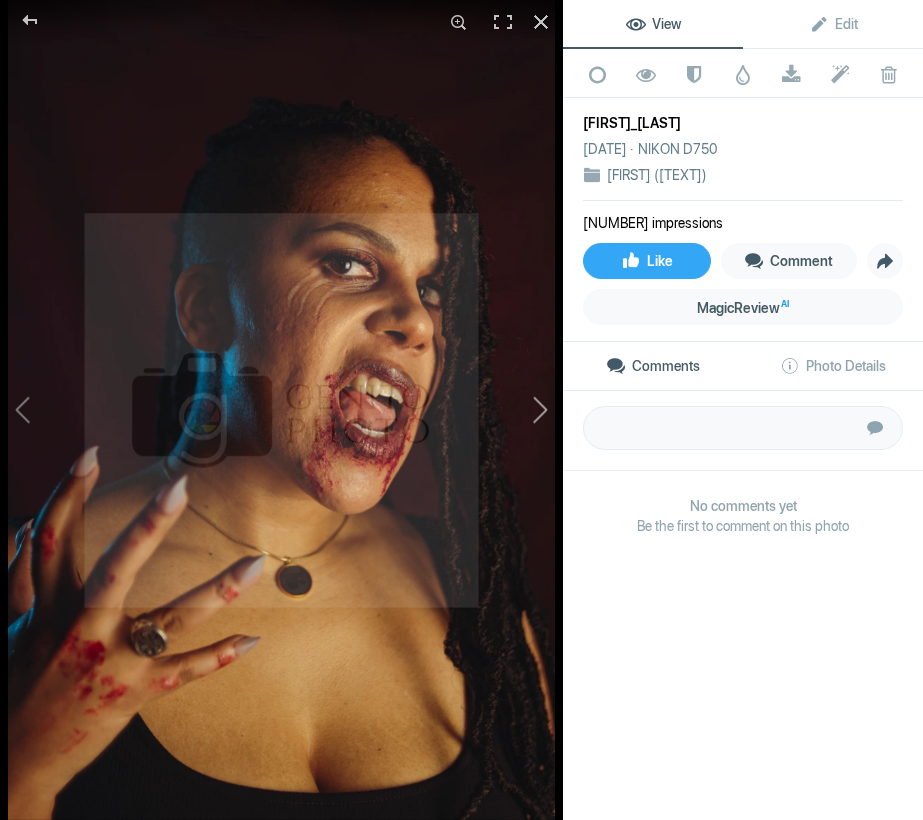 click 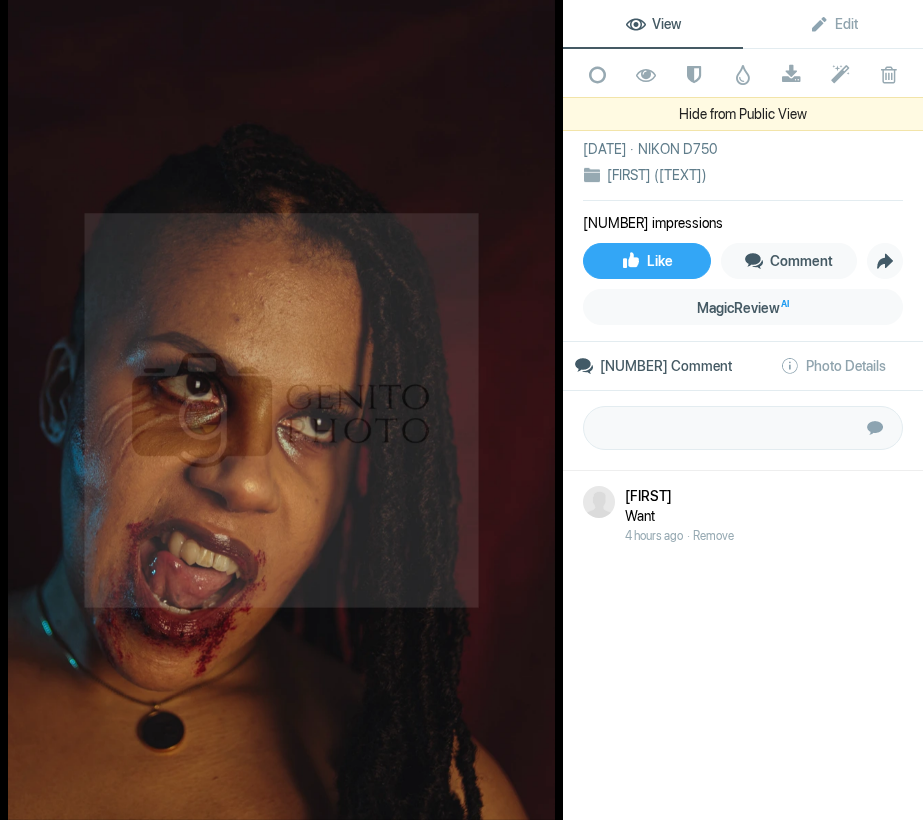 click on "View Edit Add to Quick Collection Remove from Quick Collection Hide from Public View Unhide from Public View Mark as Restricted Unmark as Restricted Watermark Download Submit to Photo Enhancement Order Remove from Photo Enhancement Order Delete  Laura_PROOF-15   Jul 27, 2025   NIKON D750  Laura (PROOFS) 2 impressions Like Comment Share MagicReview AI 1 Comment Photo Details        Submit Laura Want  4 hours ago   Remove   NIKON D750 ƒ/2 35mm Captured on Jul 27, 2025 Sunday, 03:08 PM Laura_PROOF-15.jpg  3MP, 1367×2048px, 1.02 MB  Show extended photo details" 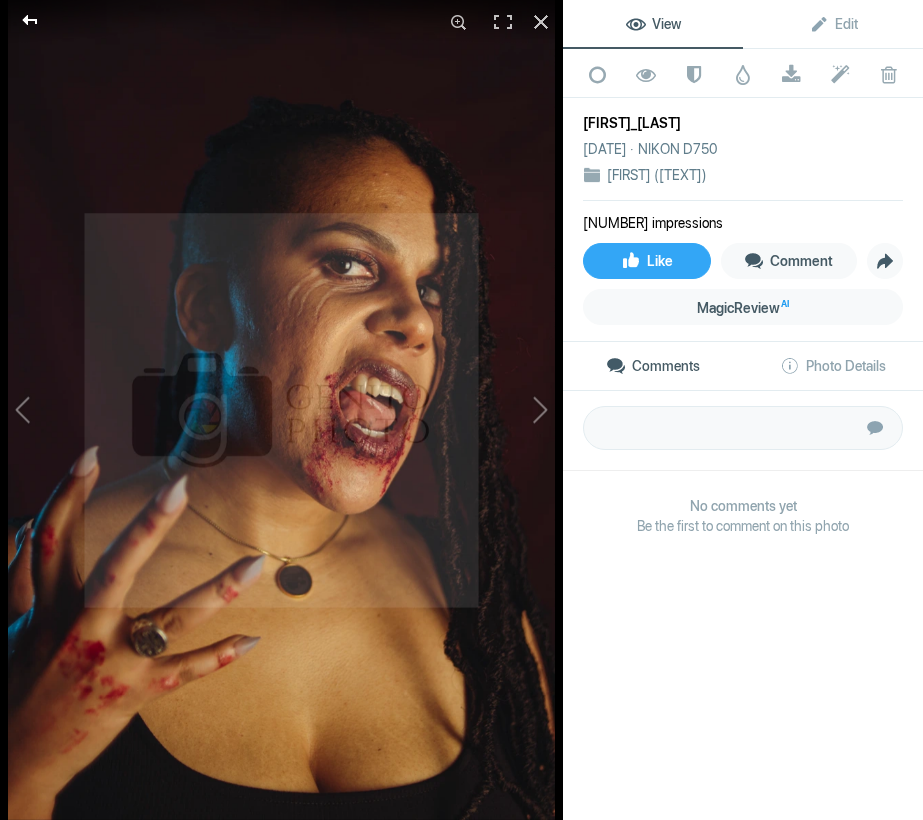 click 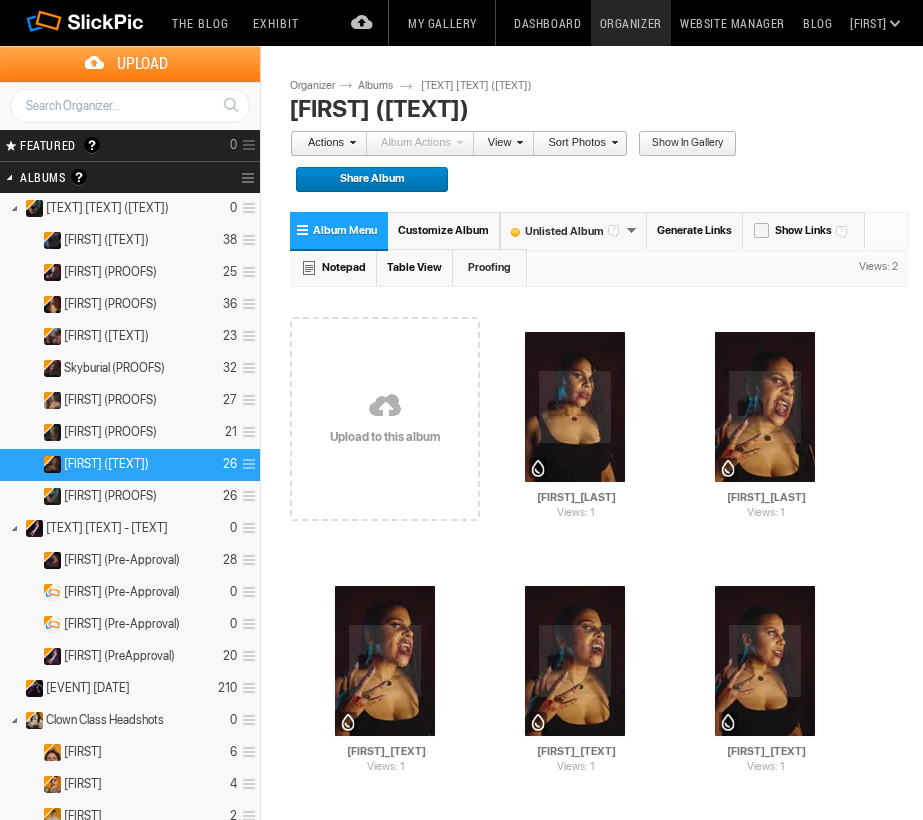 click on "Table View" at bounding box center [415, 267] 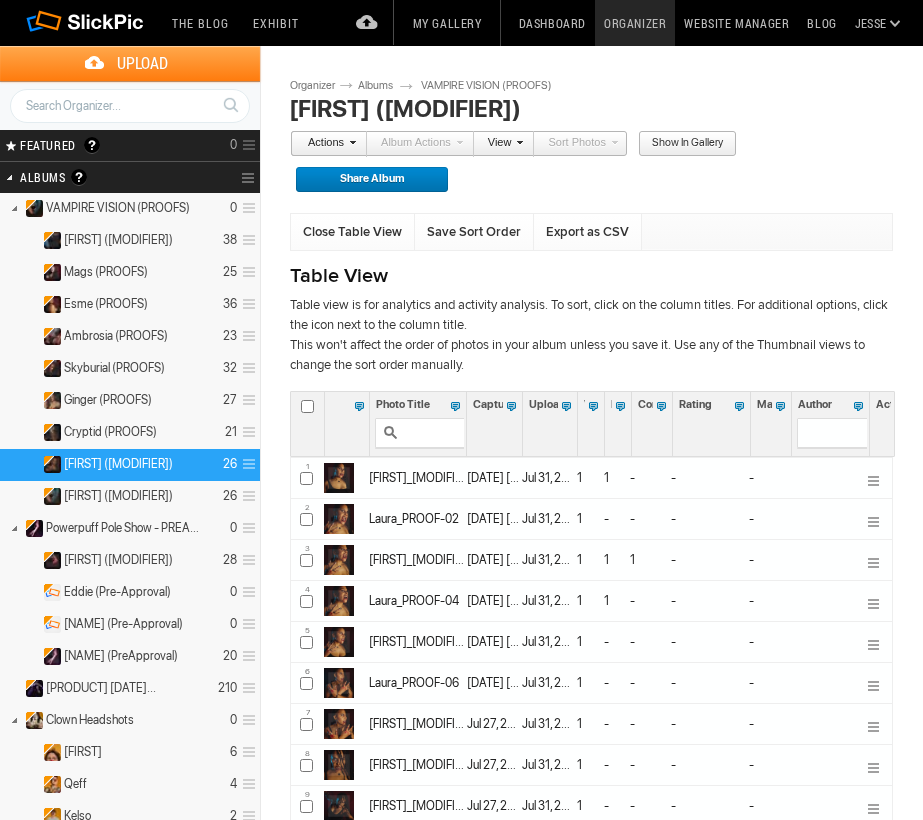 scroll, scrollTop: 0, scrollLeft: 0, axis: both 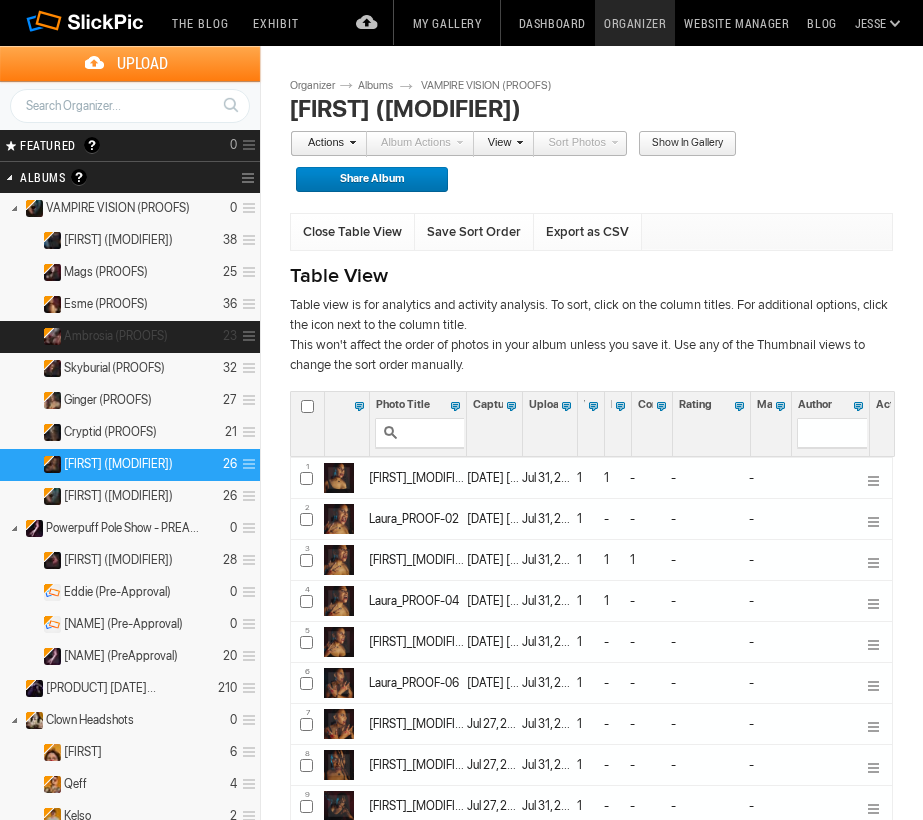 click on "Ambrosia (PROOFS)" at bounding box center [116, 336] 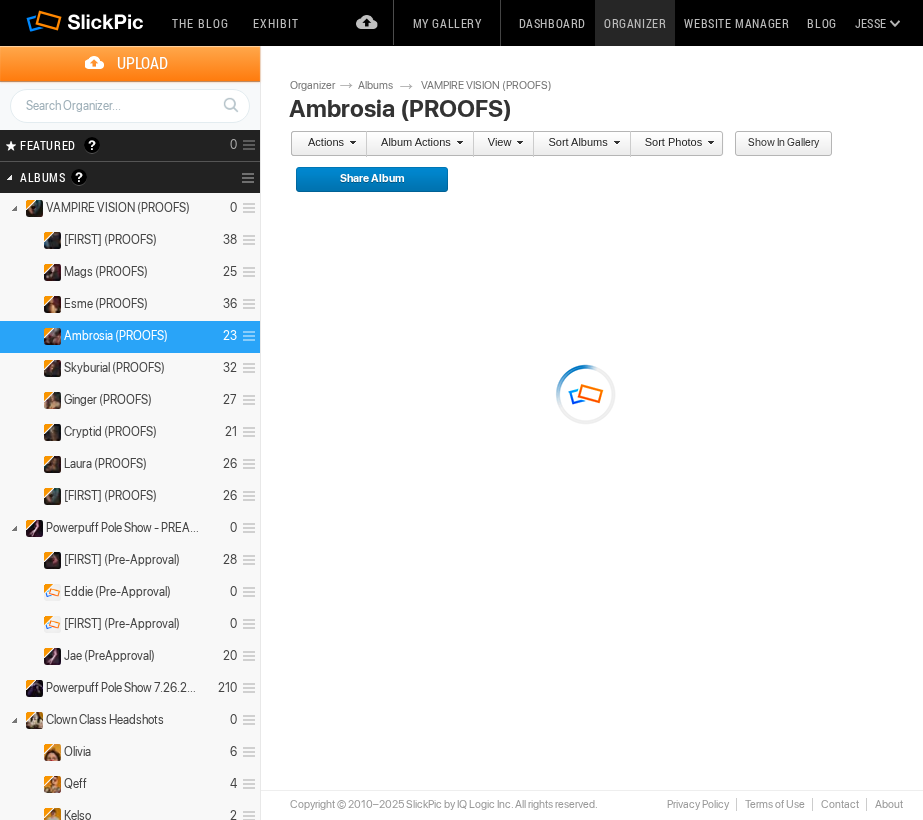 scroll, scrollTop: 0, scrollLeft: 0, axis: both 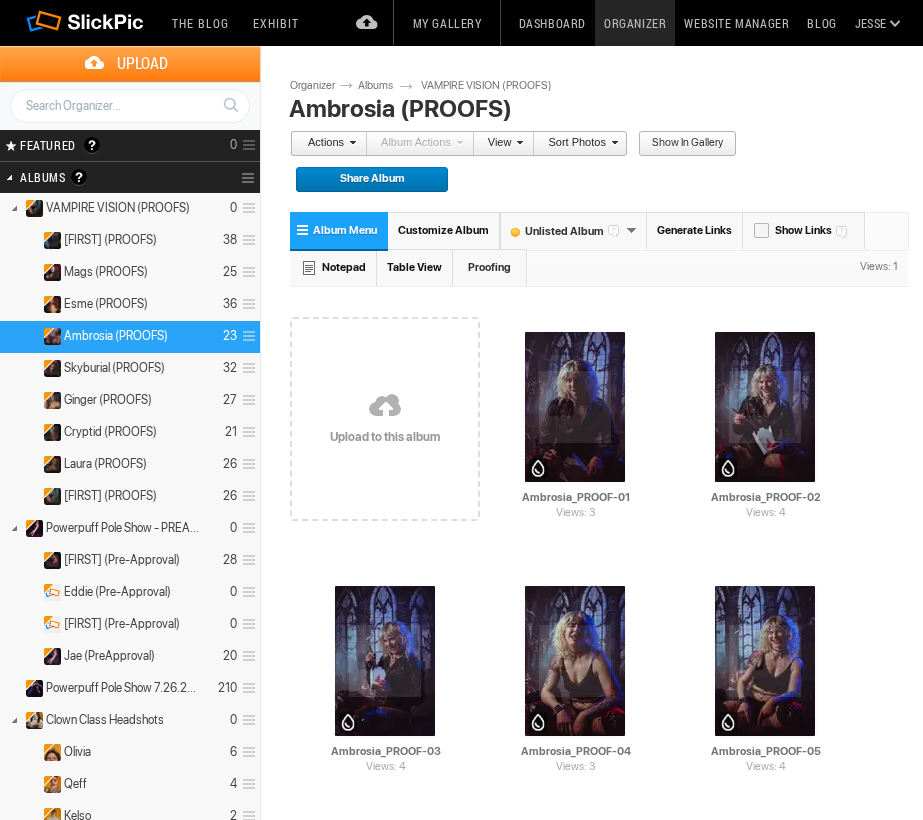 click on "Table View" at bounding box center [415, 267] 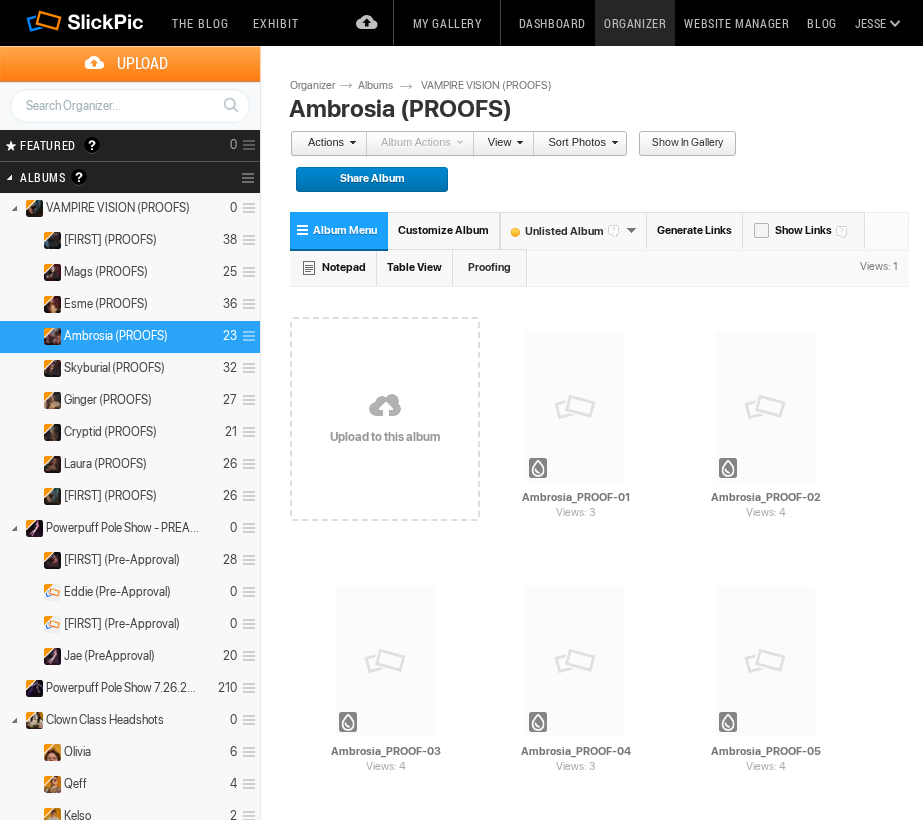 scroll, scrollTop: 0, scrollLeft: 0, axis: both 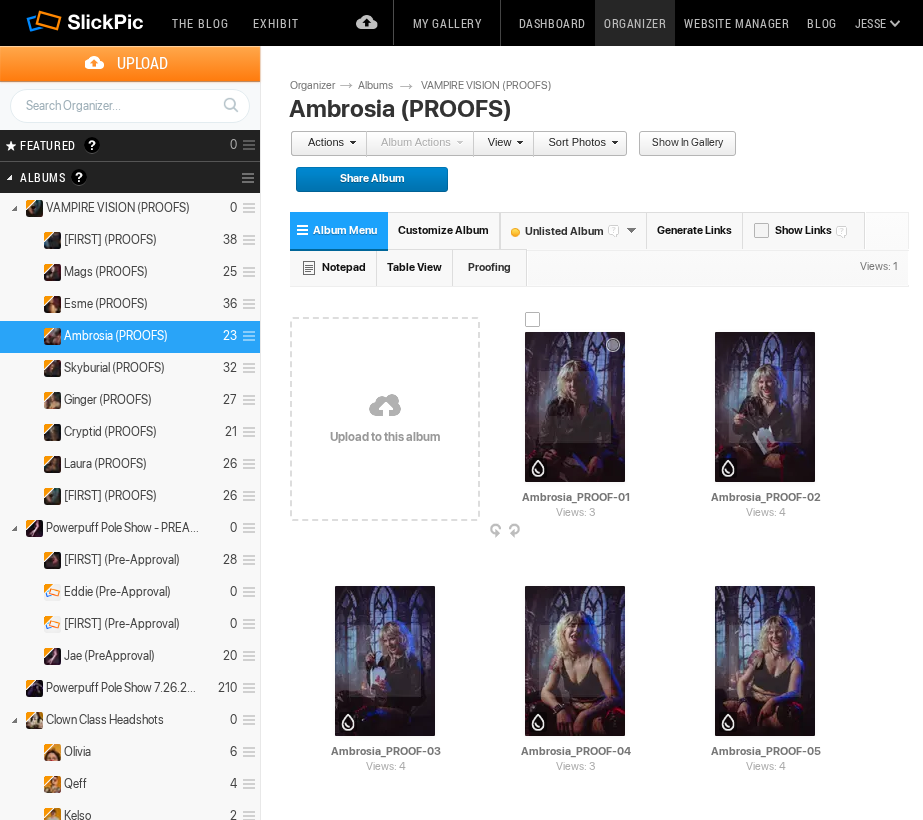 click at bounding box center [575, 407] 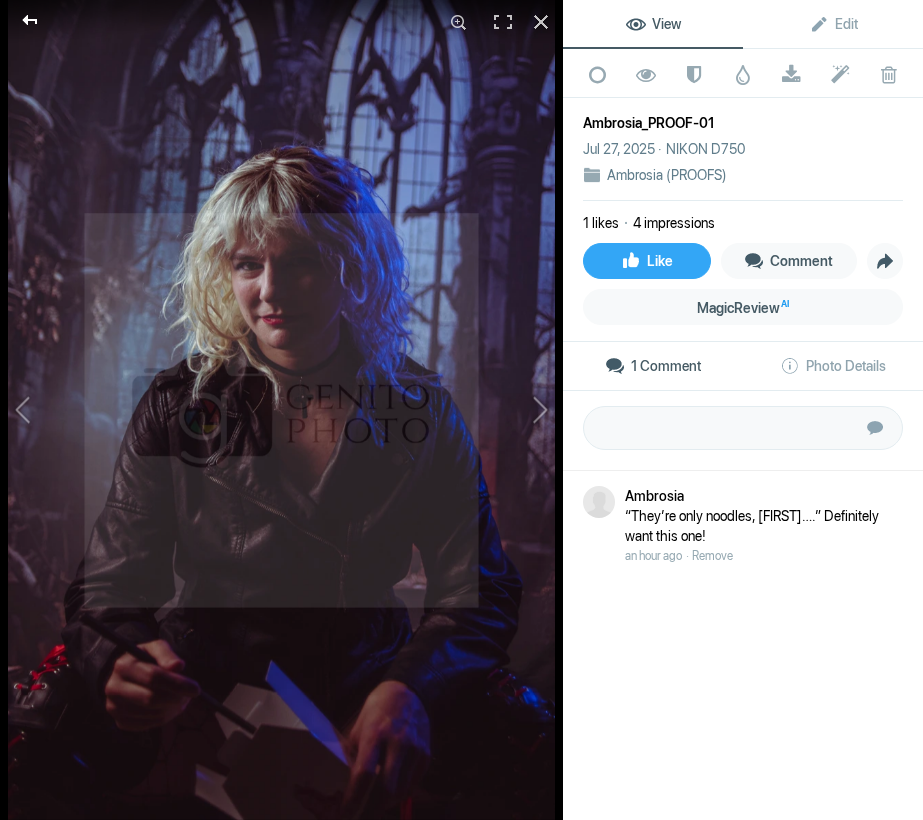 click 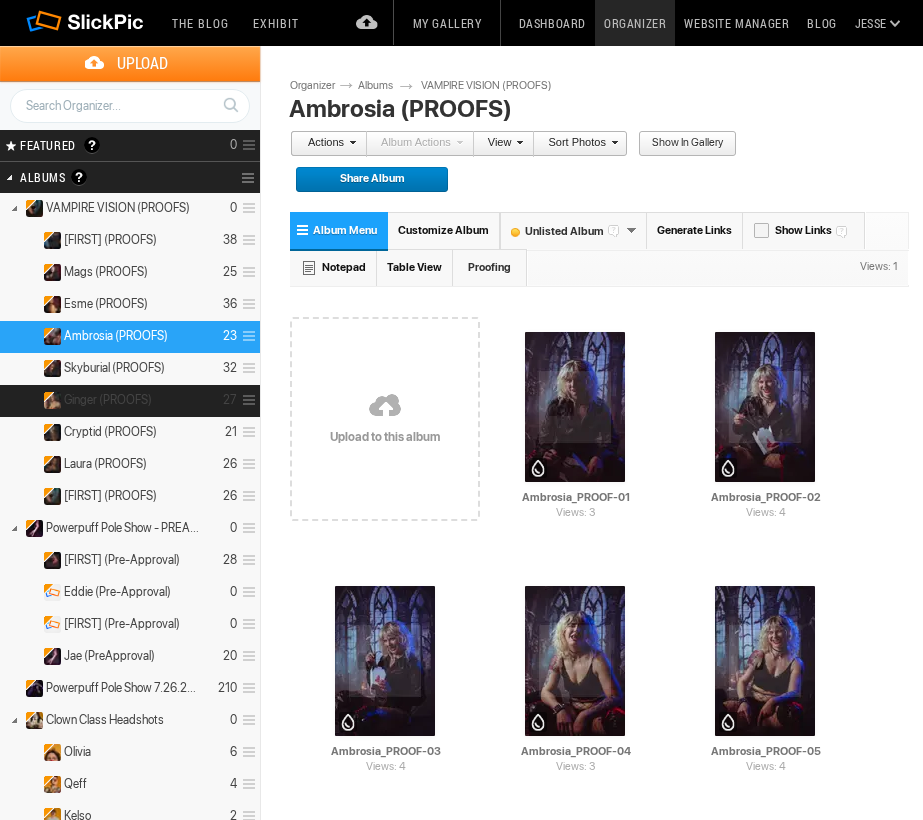 click on "Ginger (PROOFS)
27" at bounding box center (130, 401) 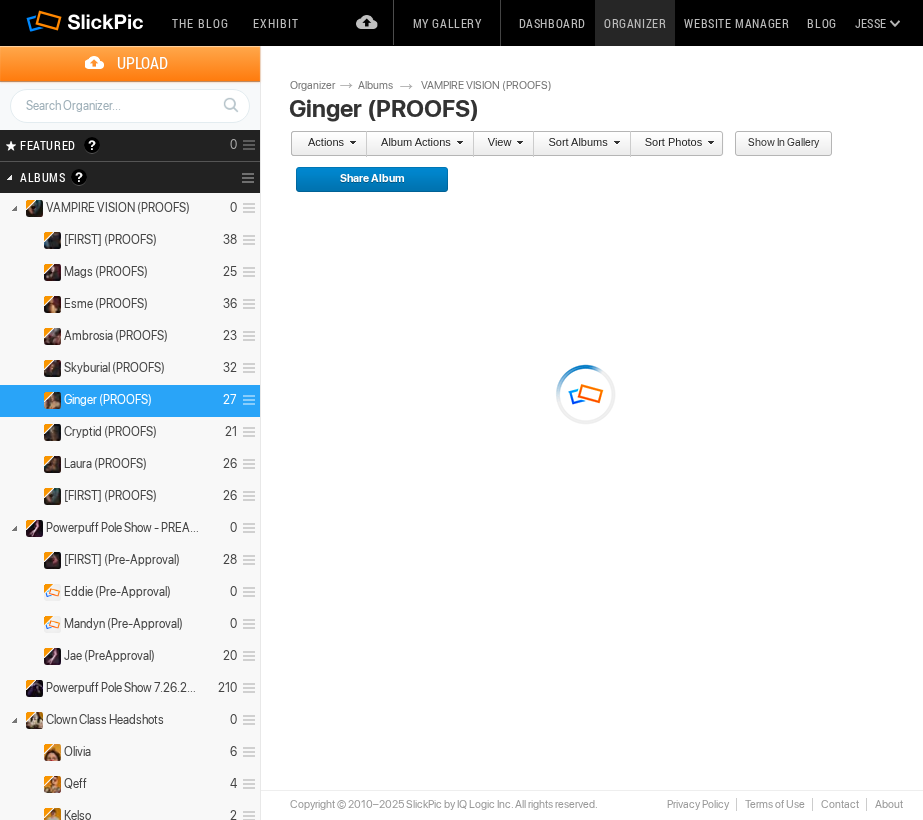 scroll, scrollTop: 0, scrollLeft: 0, axis: both 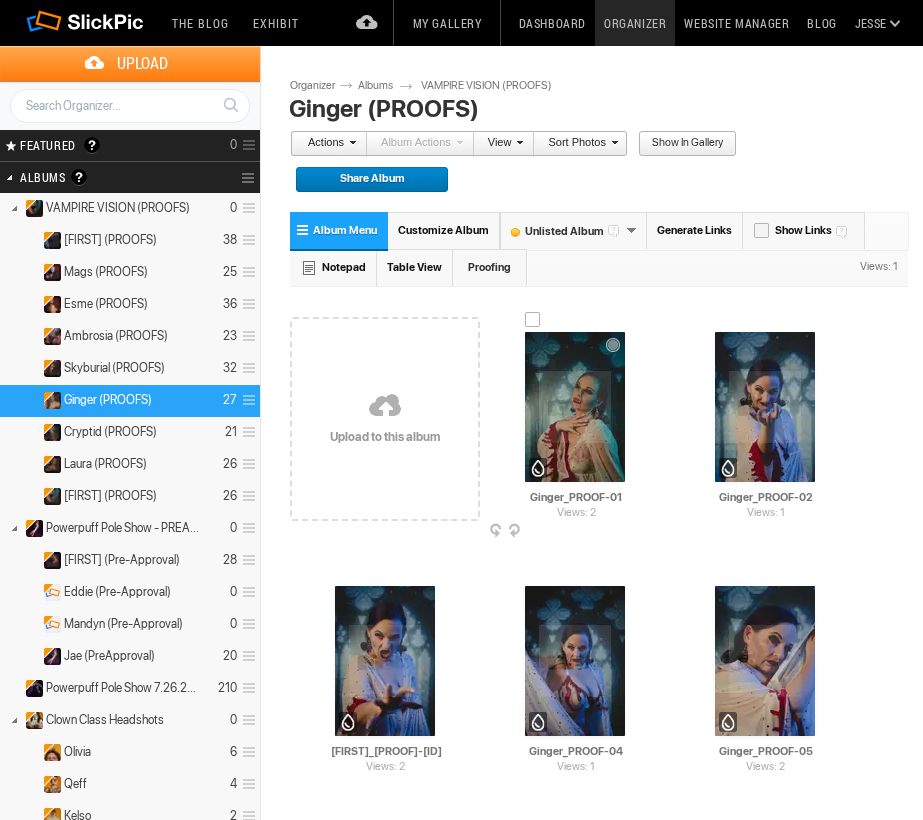 click at bounding box center (575, 407) 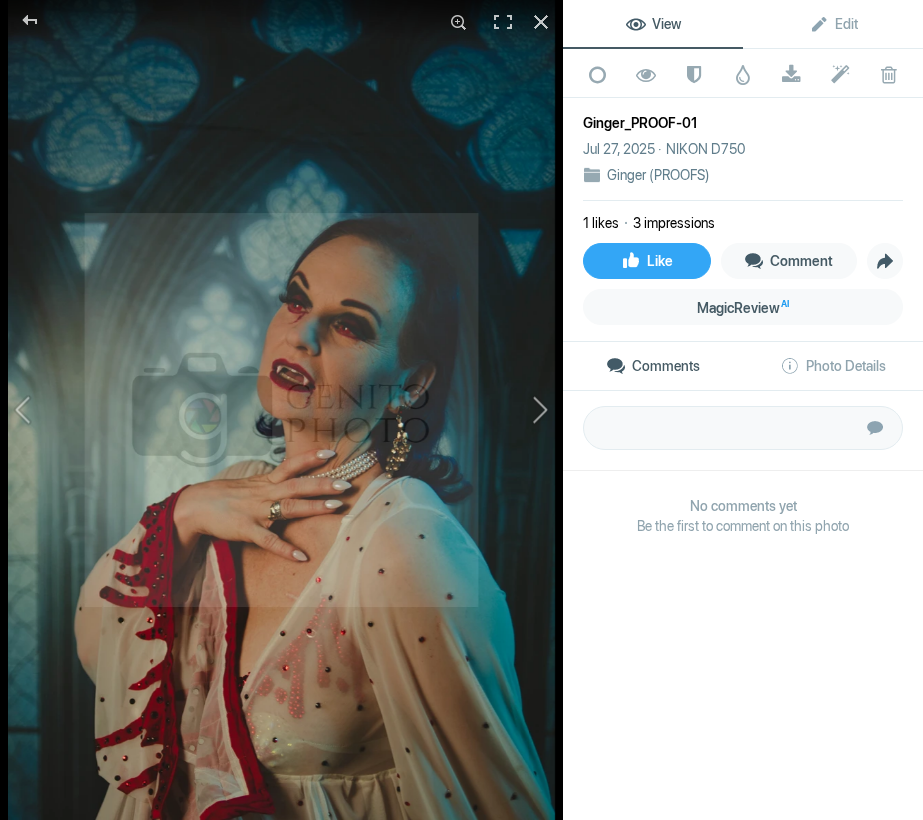 click 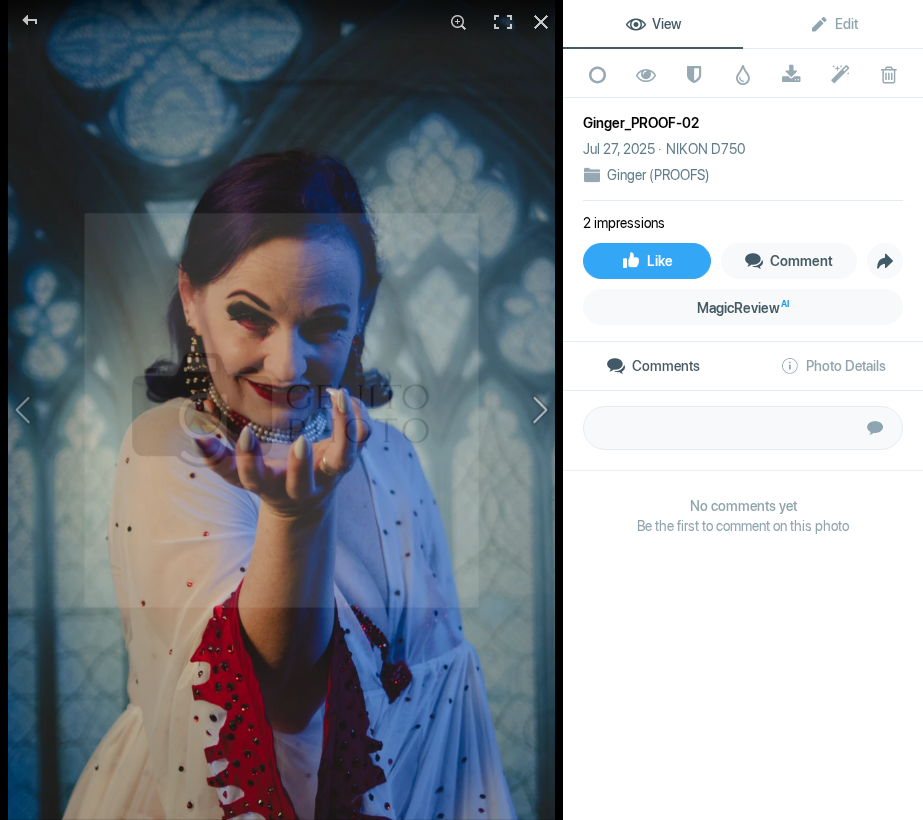 click 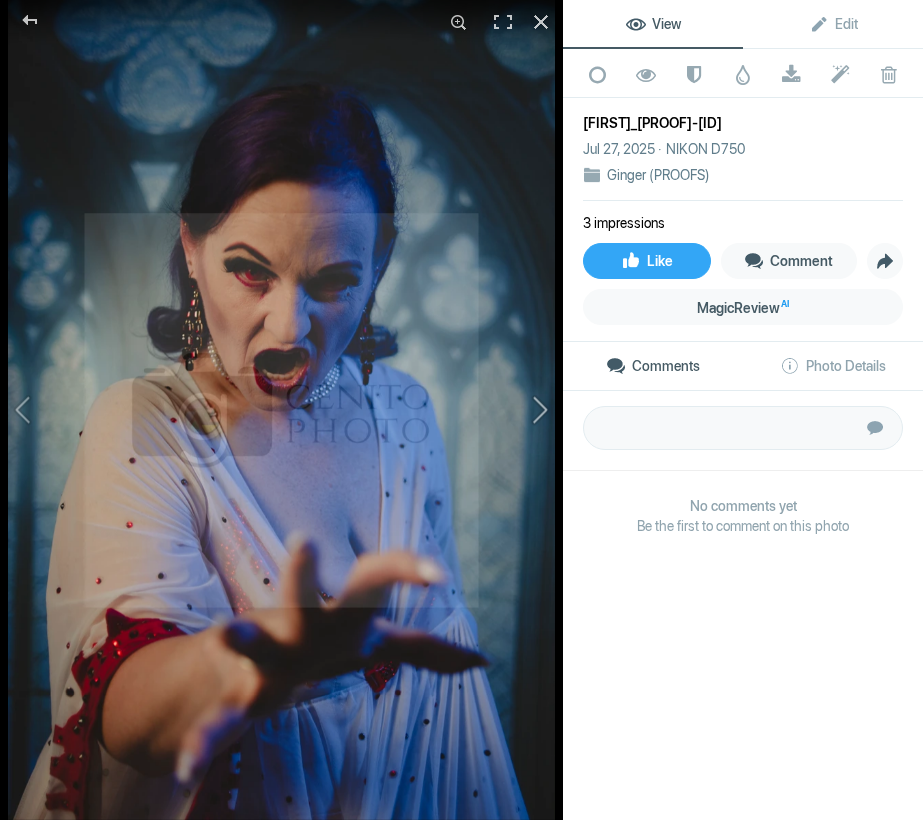click 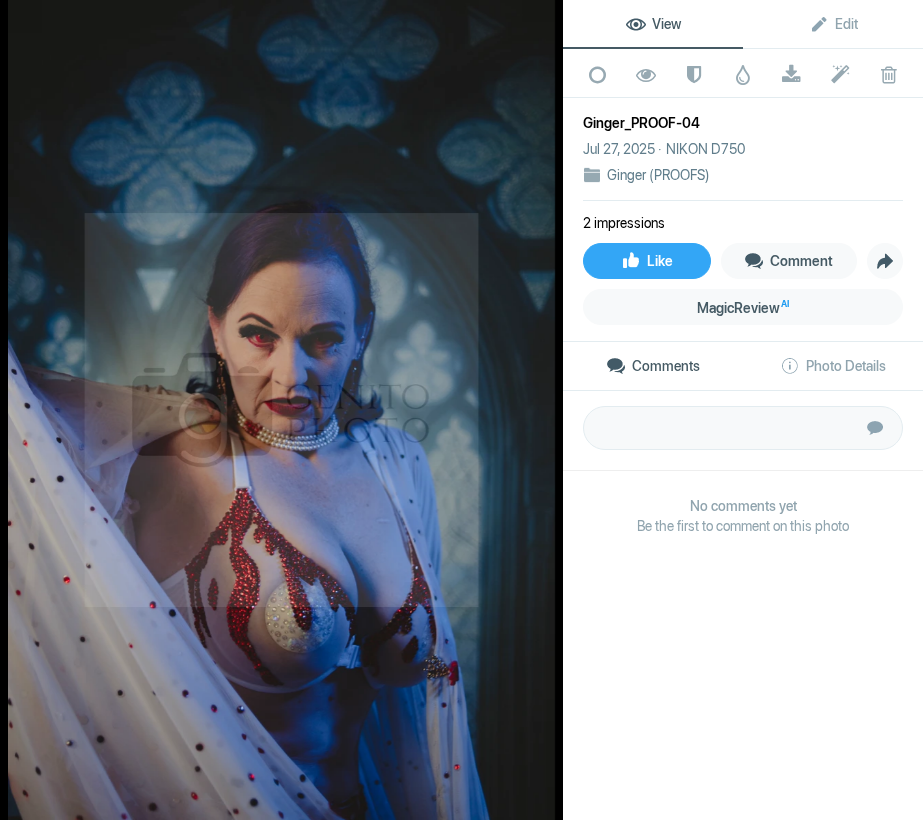 click 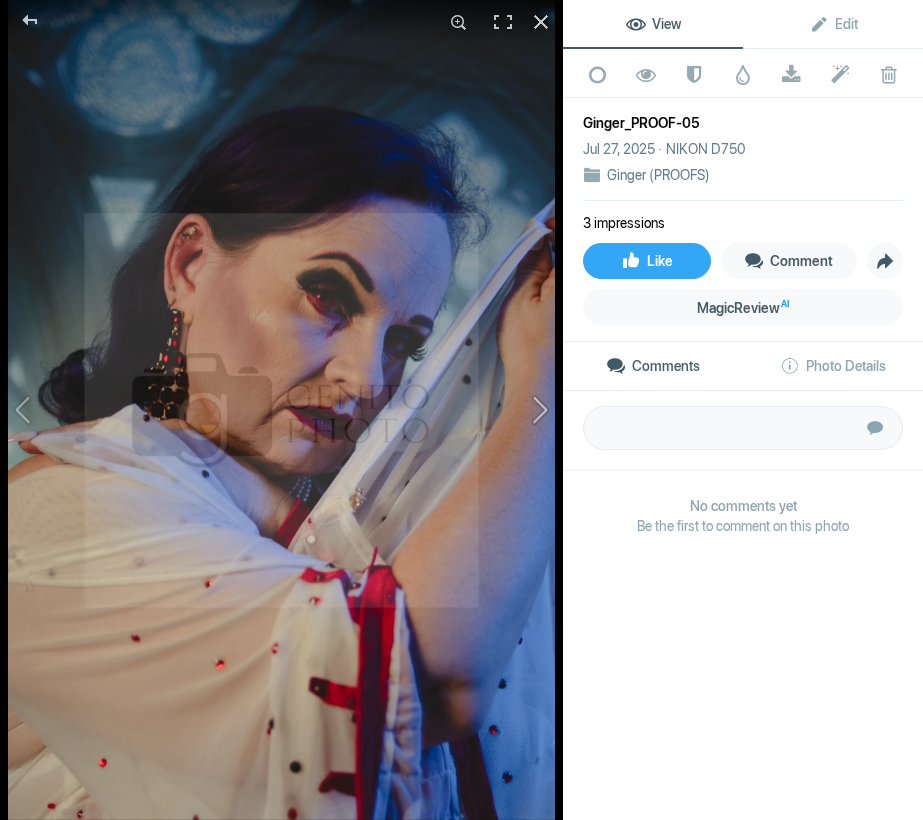 click 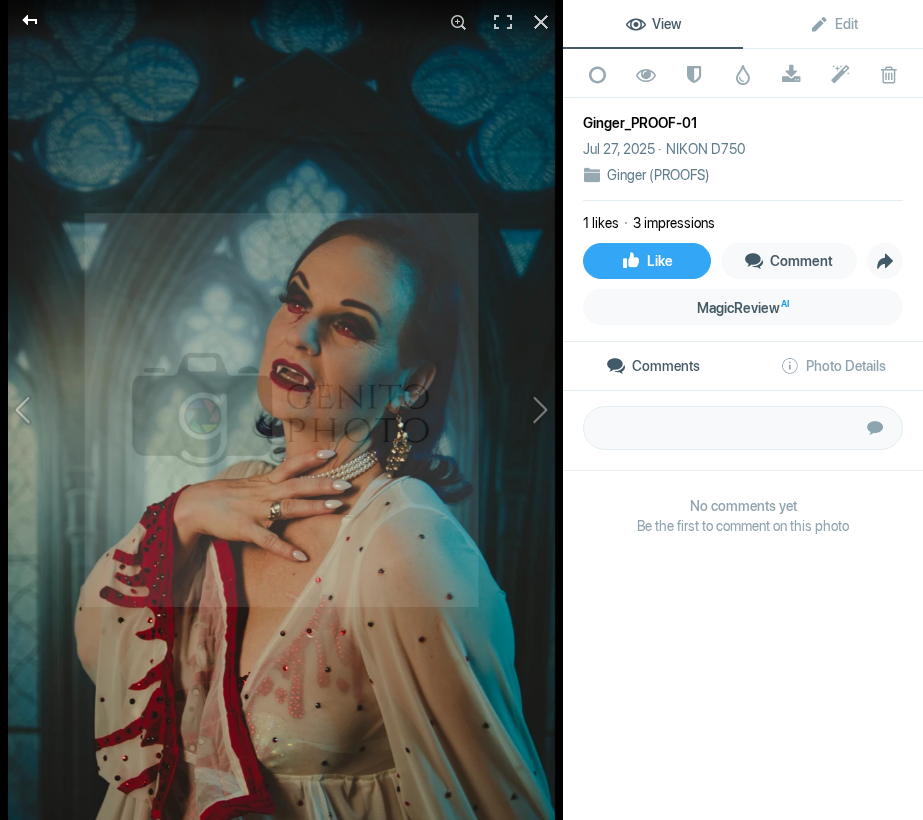 click 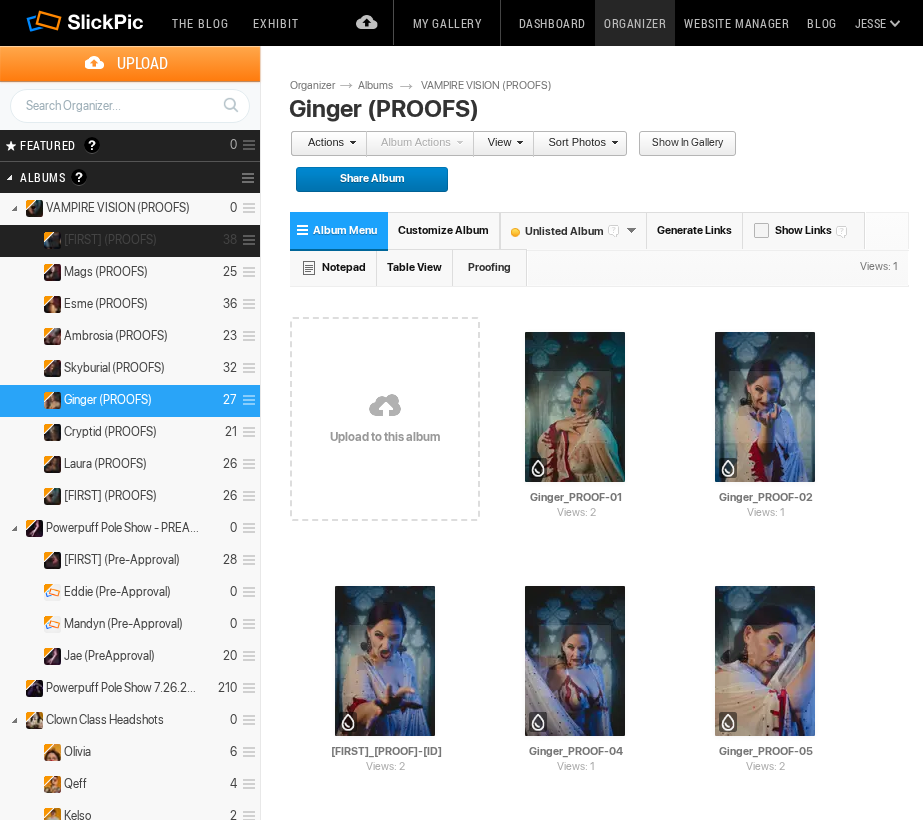 click on "Noah (PROOFS)
38" at bounding box center [130, 241] 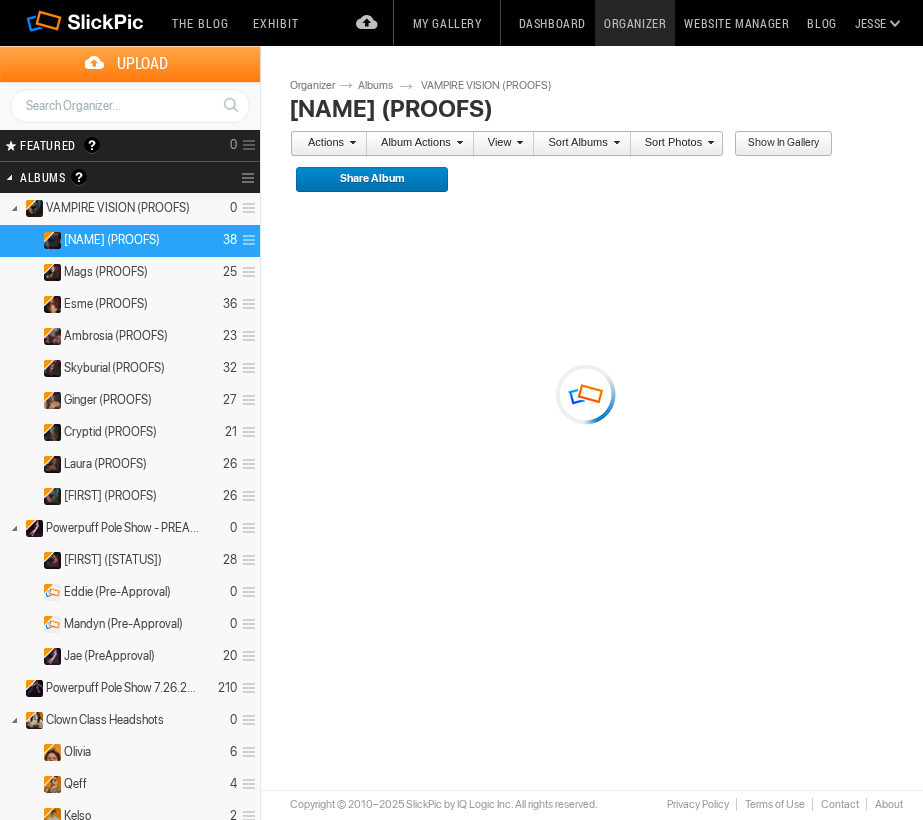 scroll, scrollTop: 0, scrollLeft: 0, axis: both 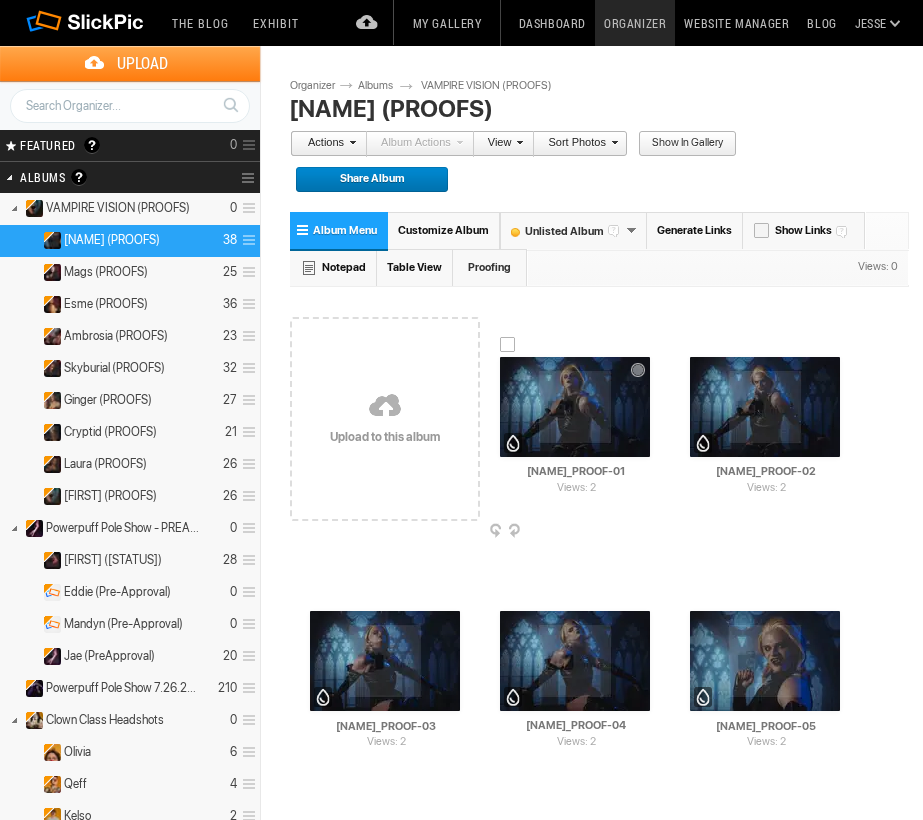 click at bounding box center [575, 407] 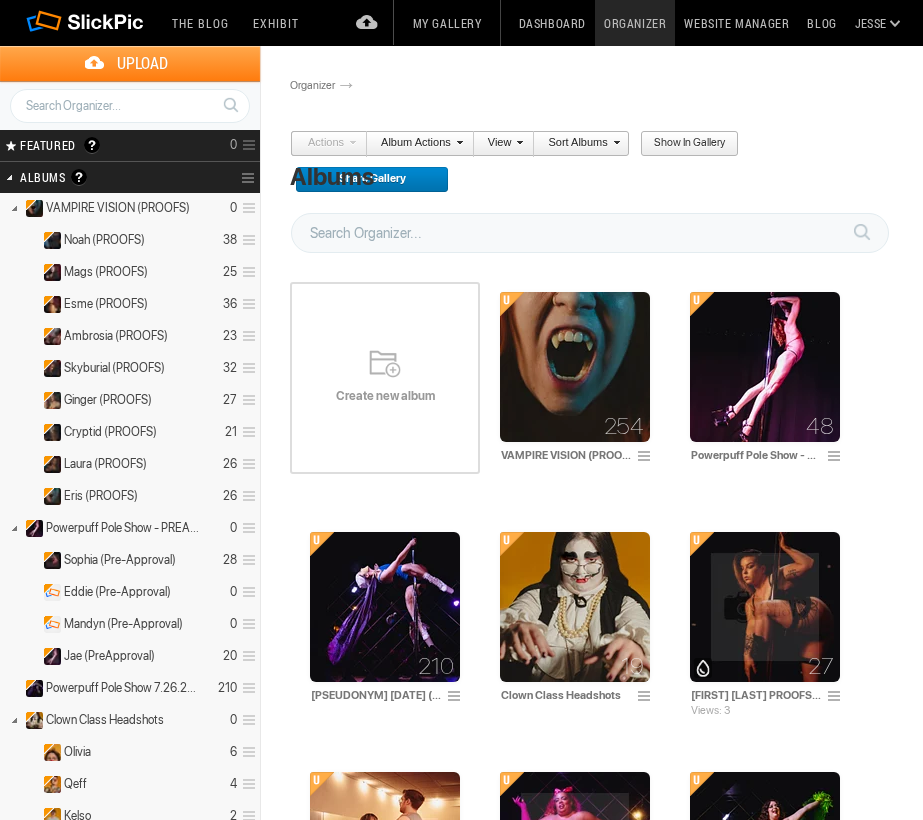 scroll, scrollTop: 0, scrollLeft: 0, axis: both 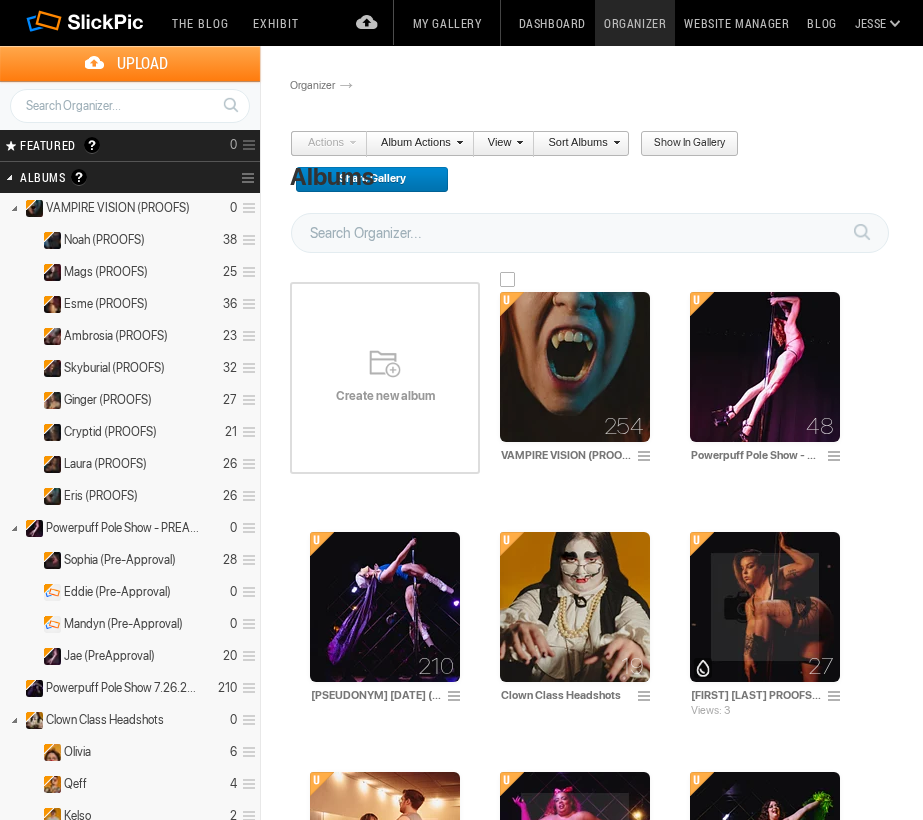 click at bounding box center [575, 367] 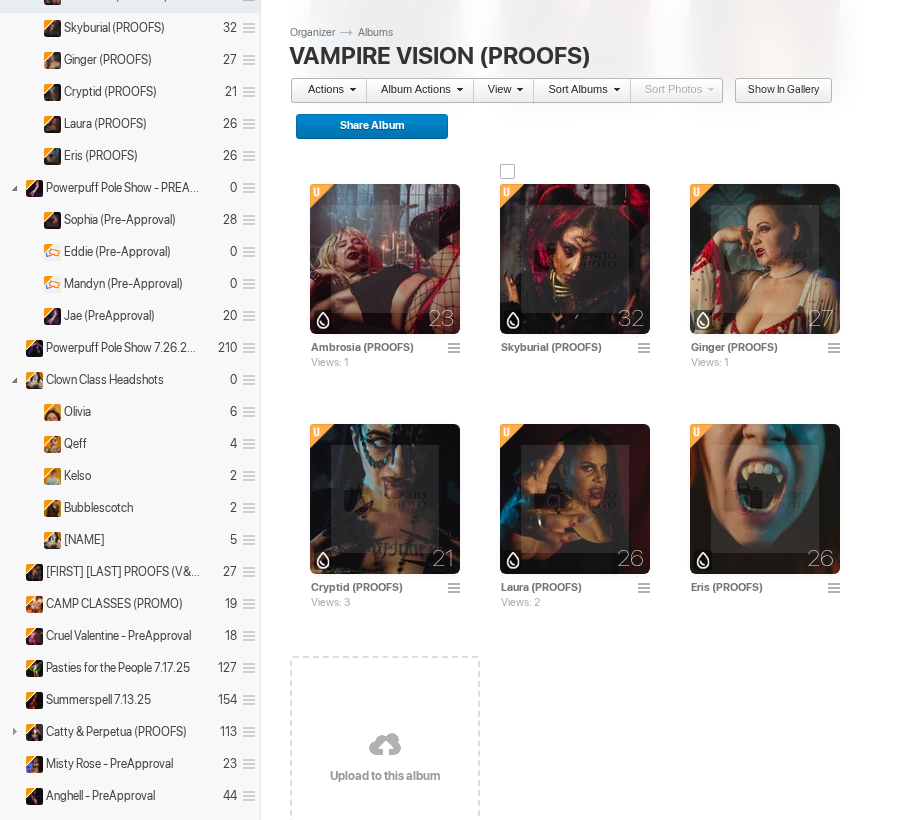 scroll, scrollTop: 350, scrollLeft: 0, axis: vertical 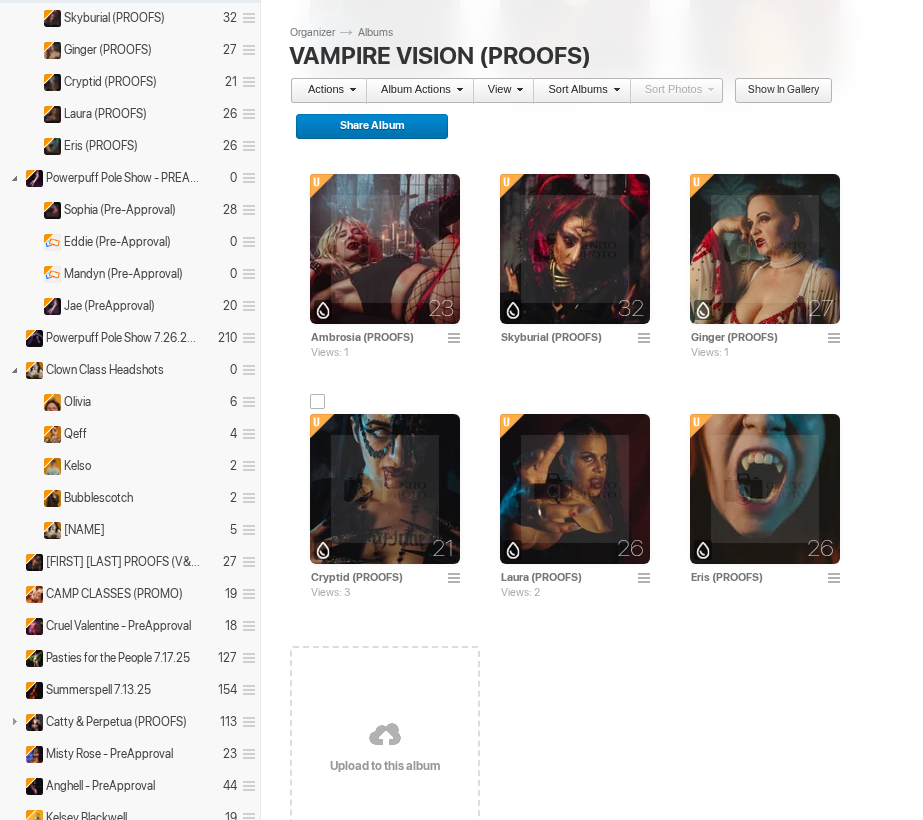 click at bounding box center (385, 489) 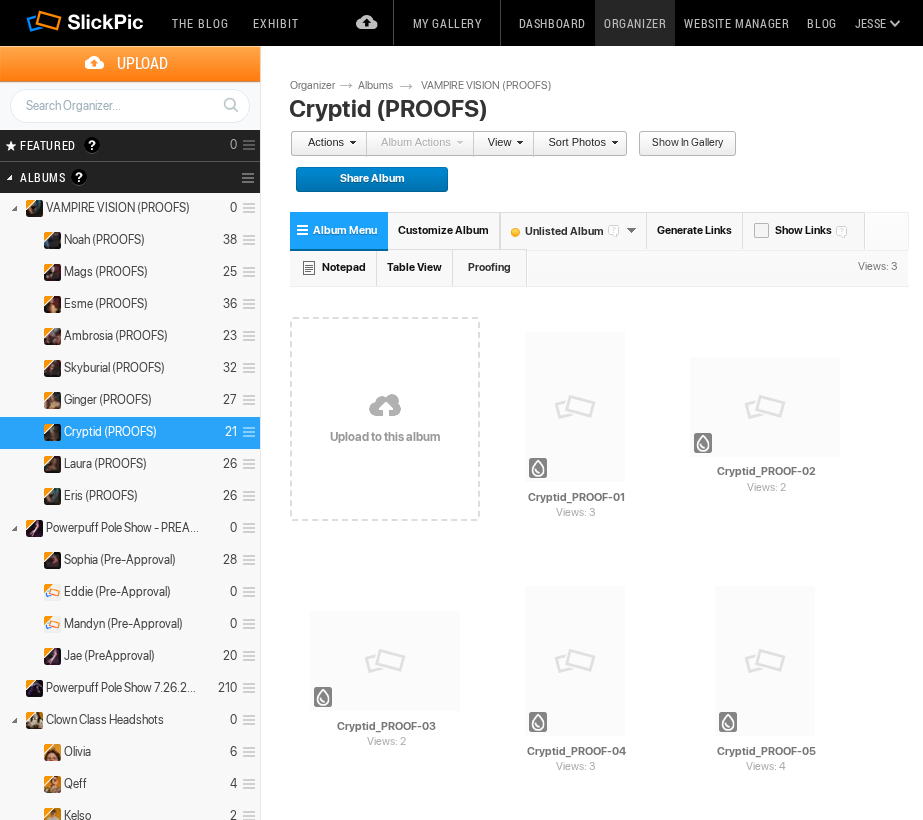 scroll, scrollTop: 0, scrollLeft: 0, axis: both 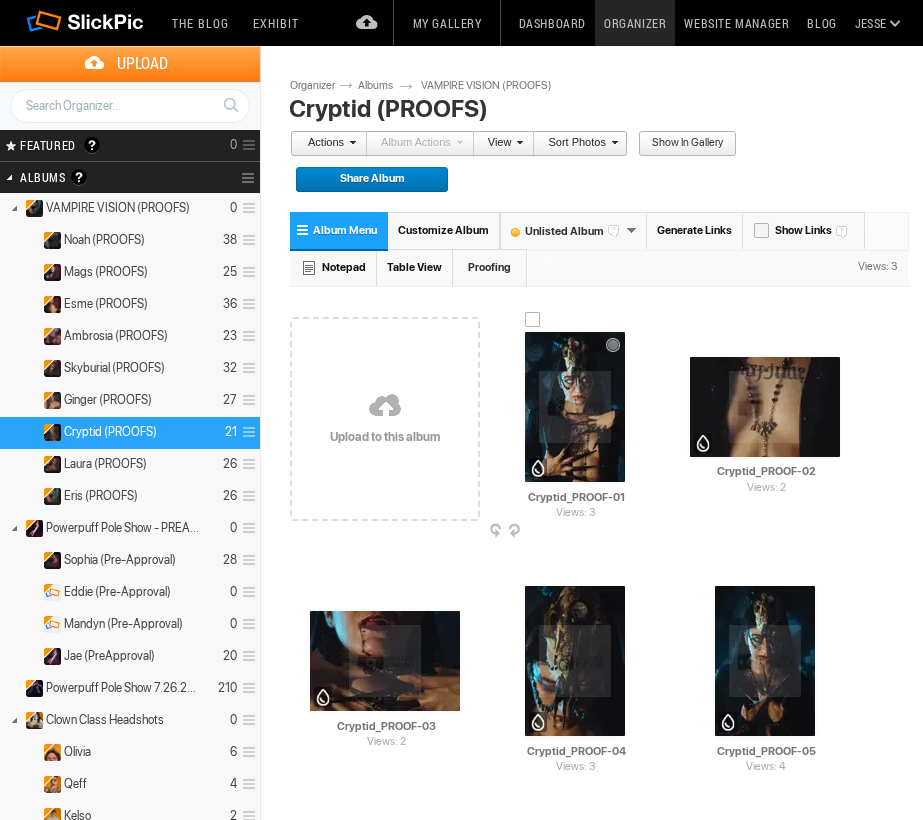click at bounding box center [575, 407] 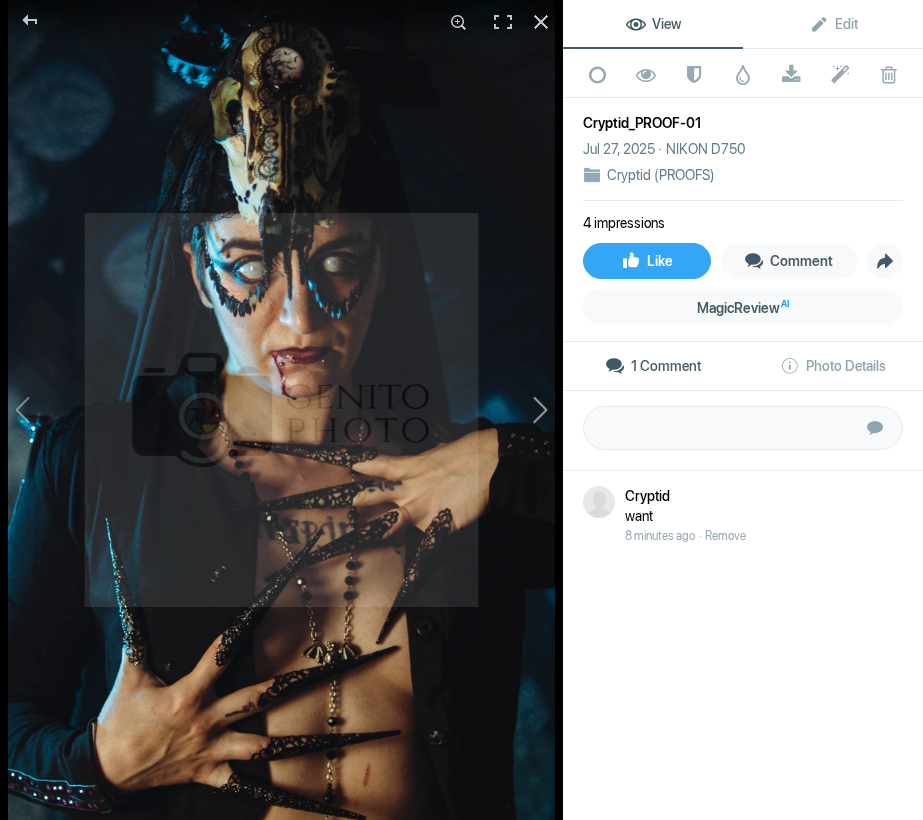 click 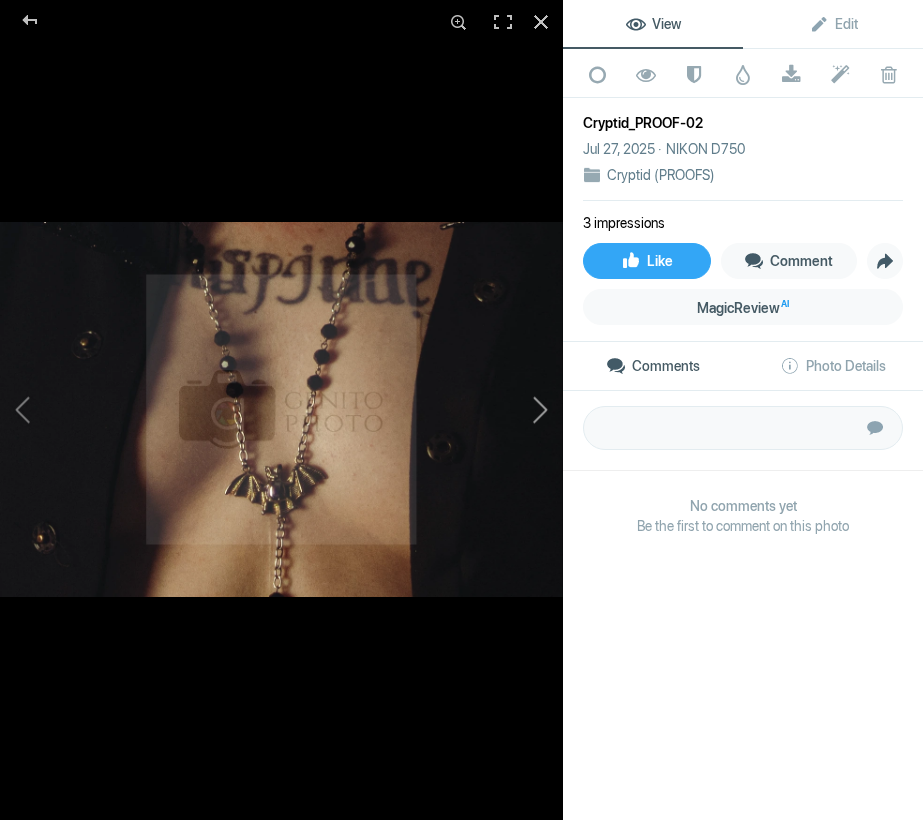 click 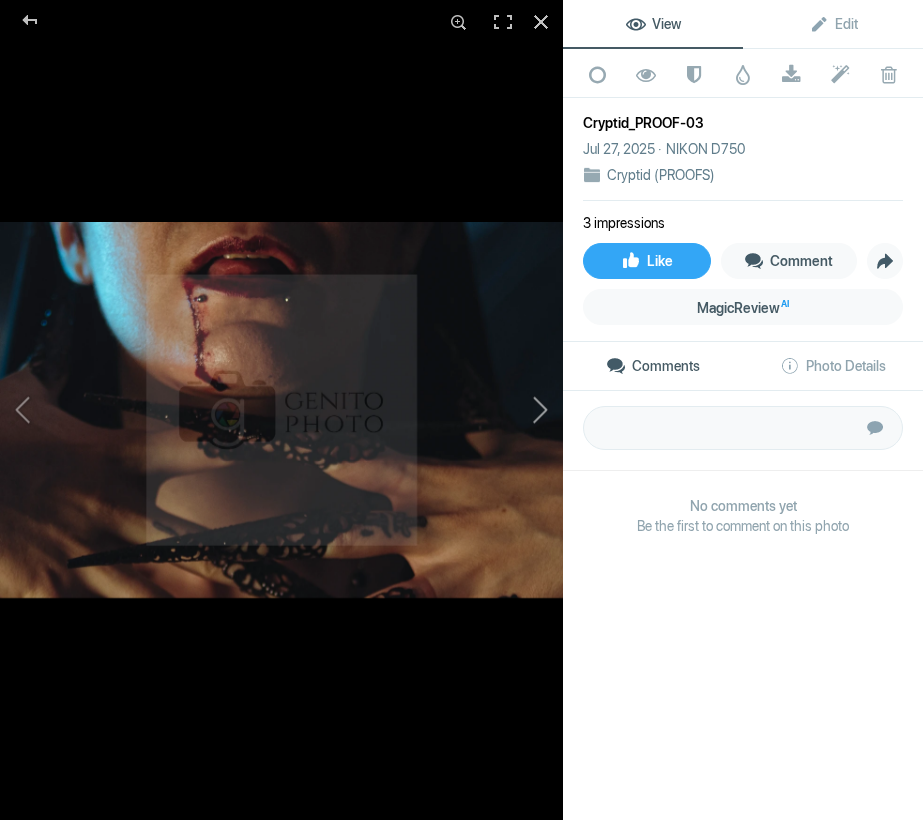 click 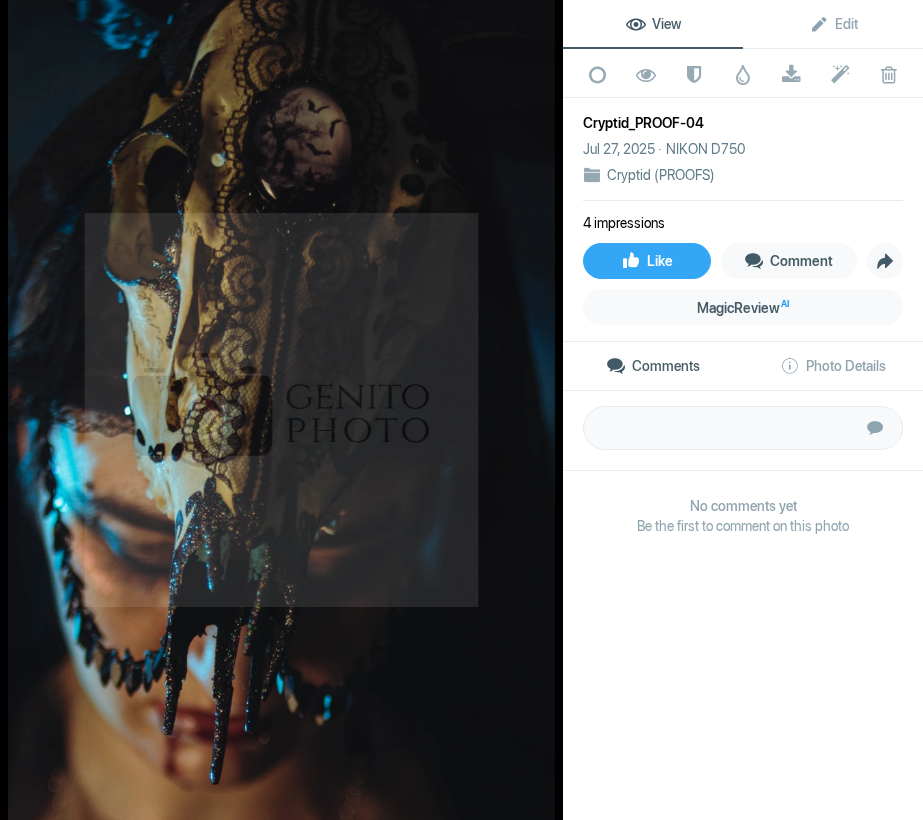 click 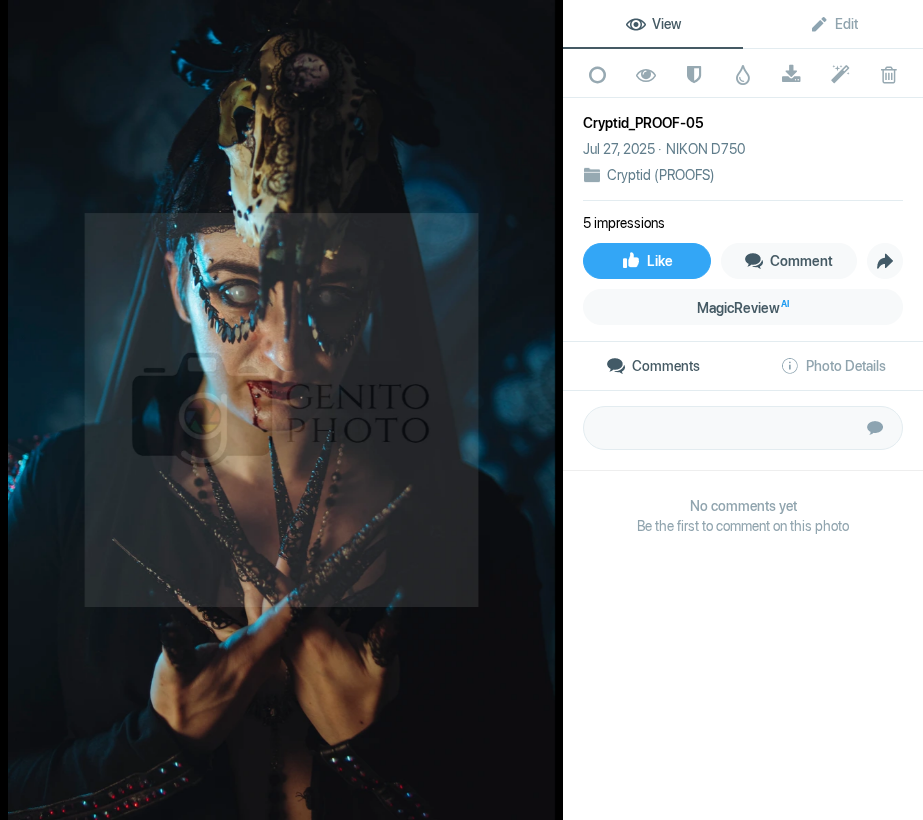 click 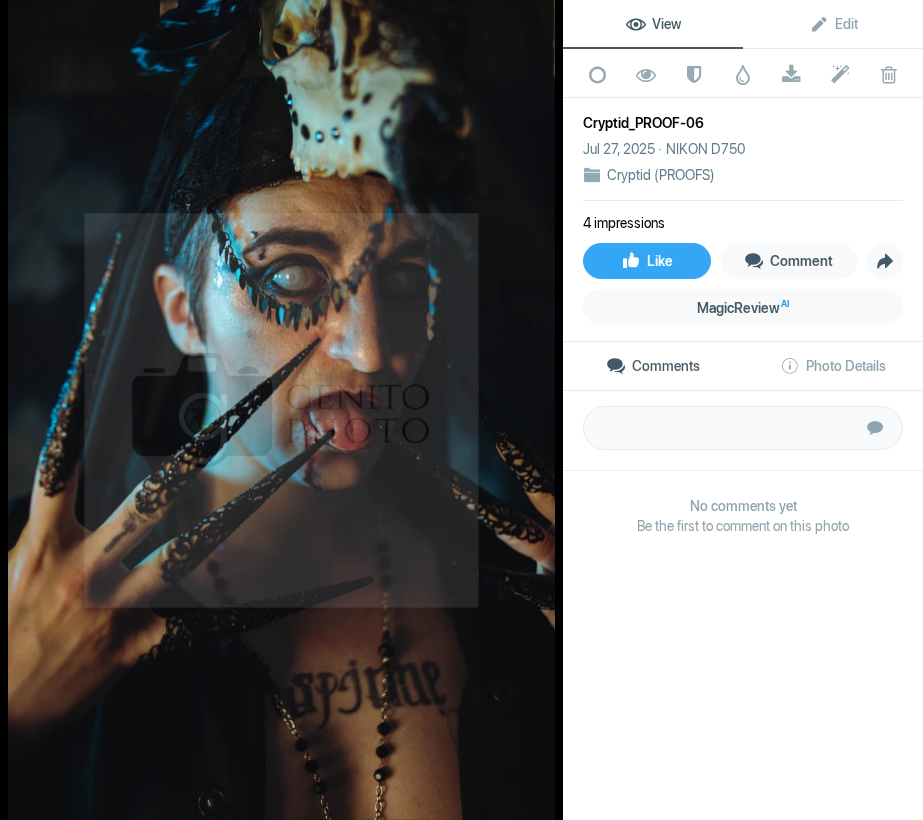 click 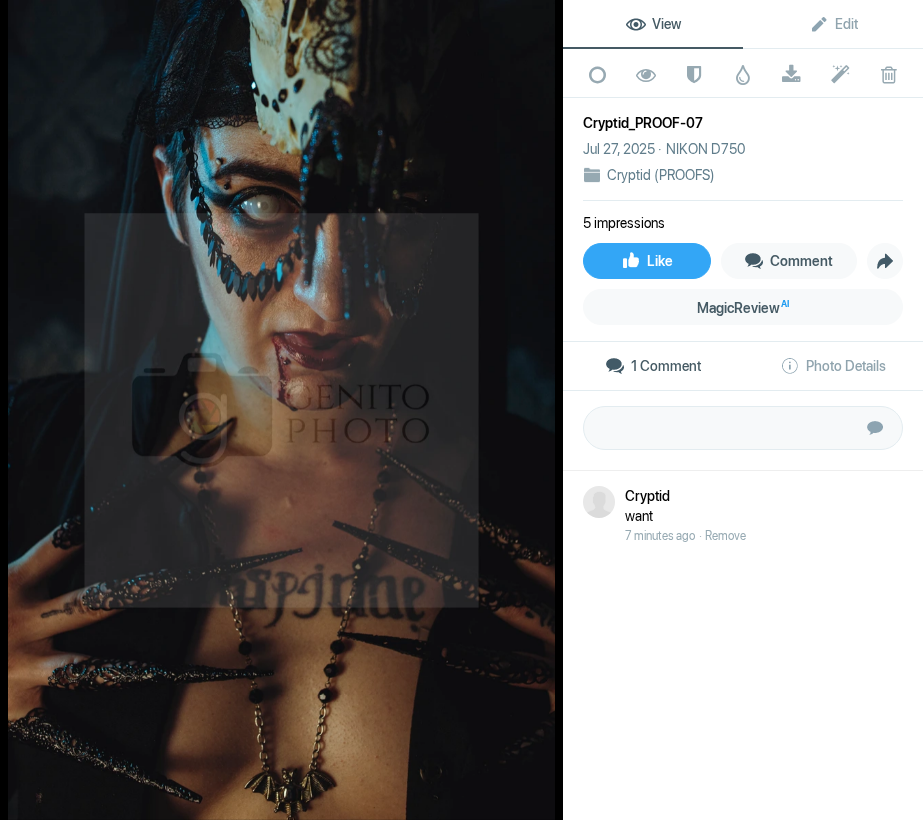 click 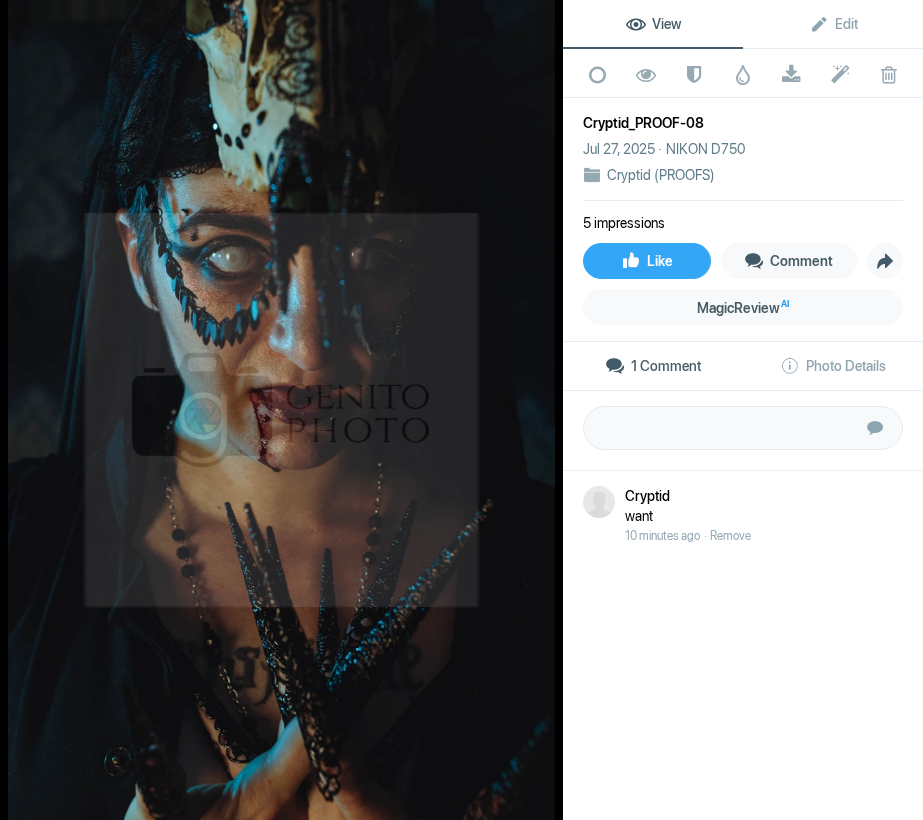 click 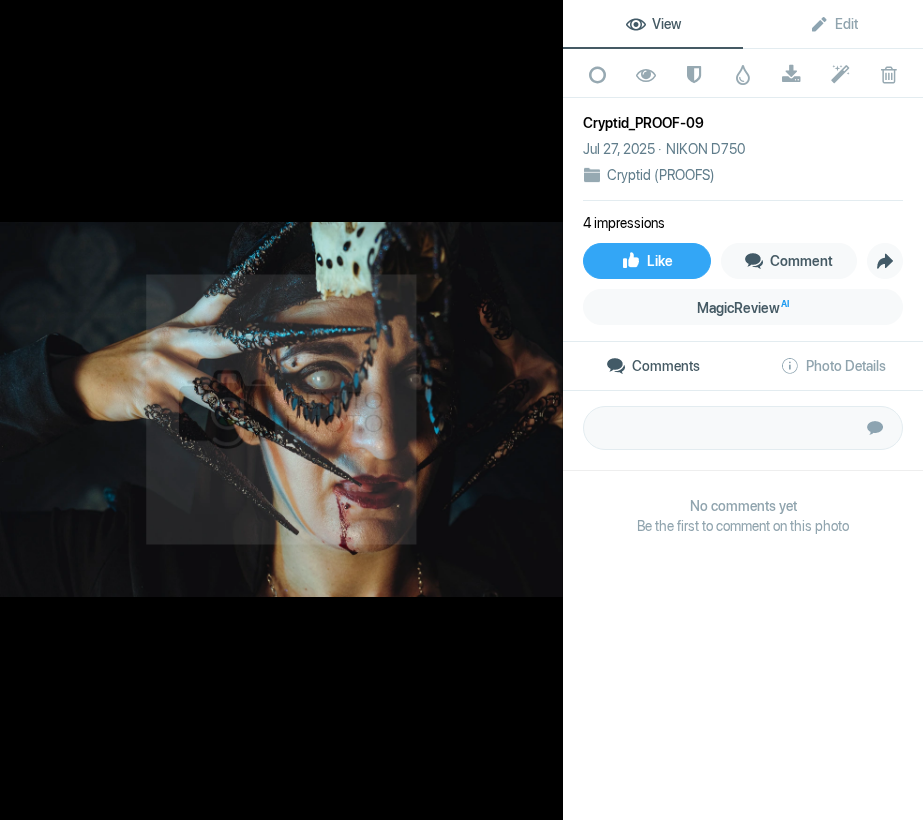 click 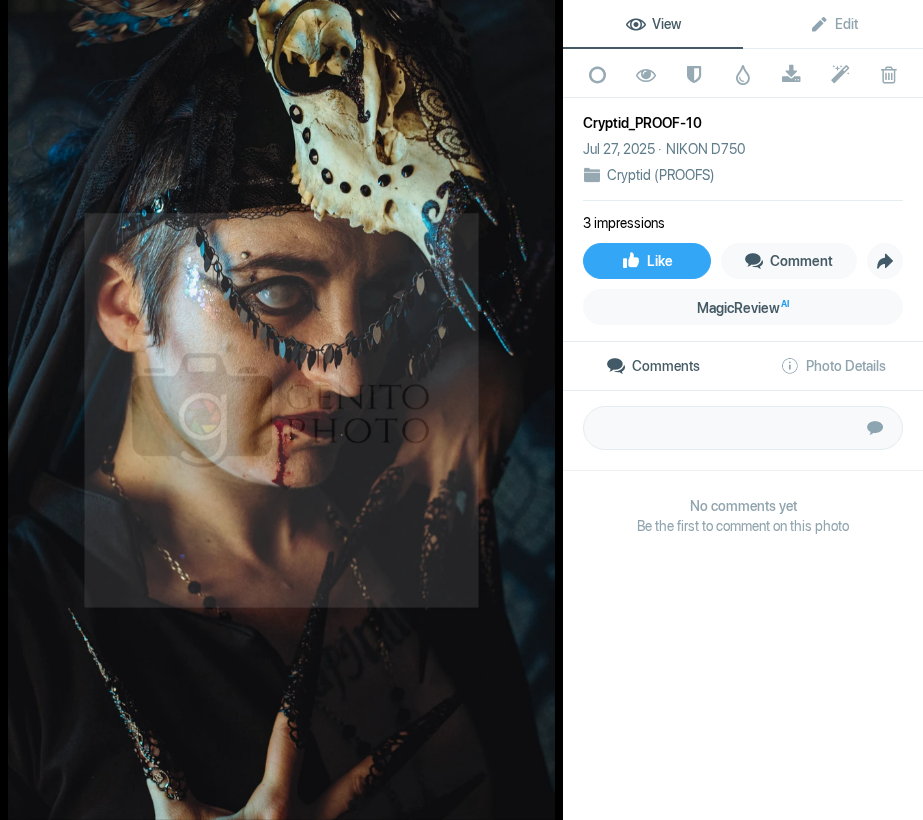 click 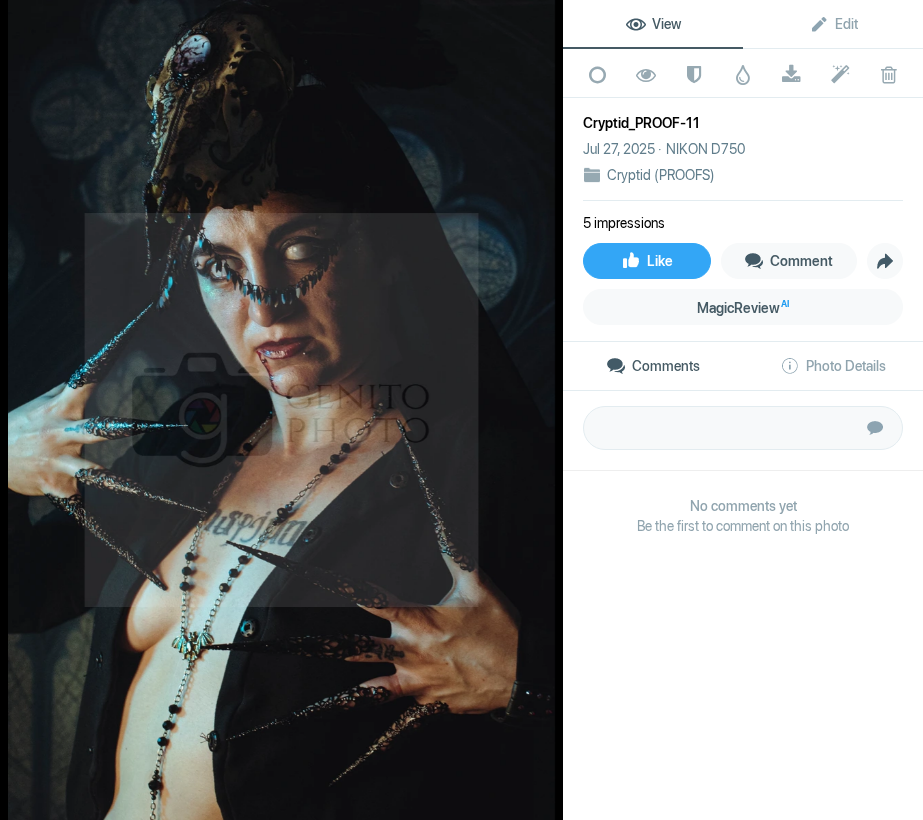 click 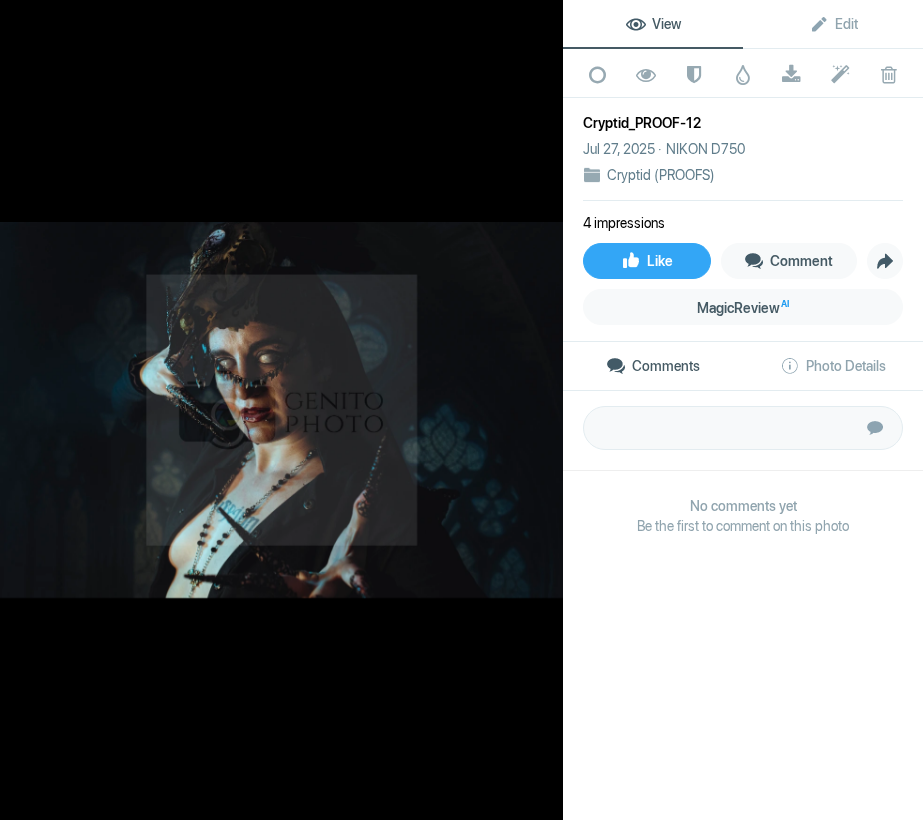 click 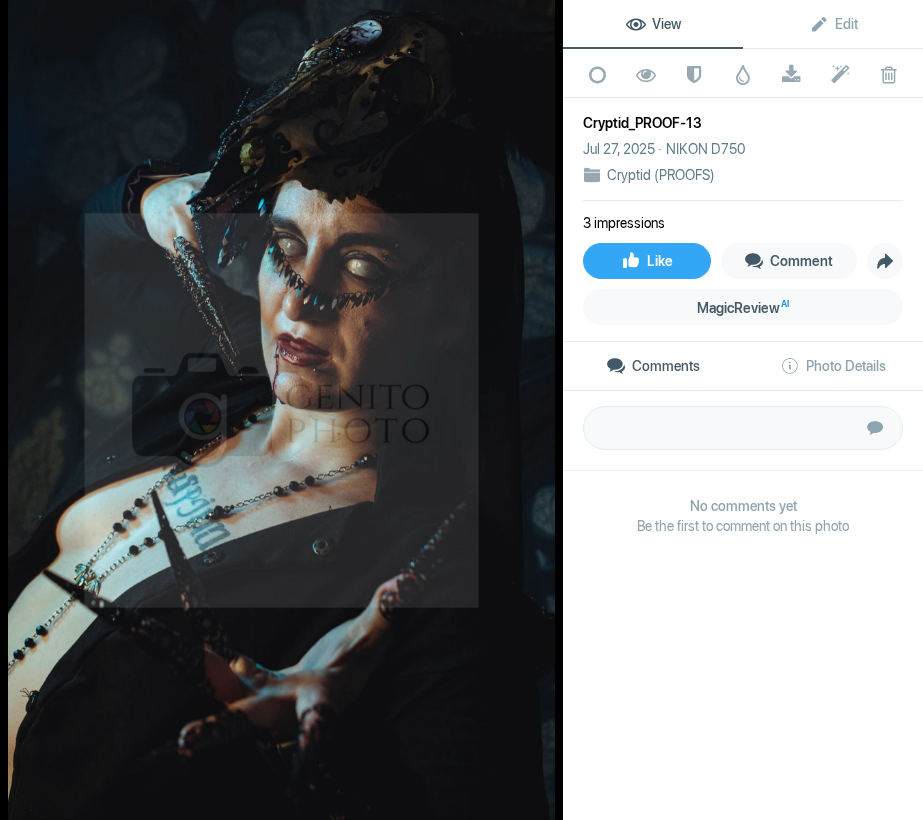 click 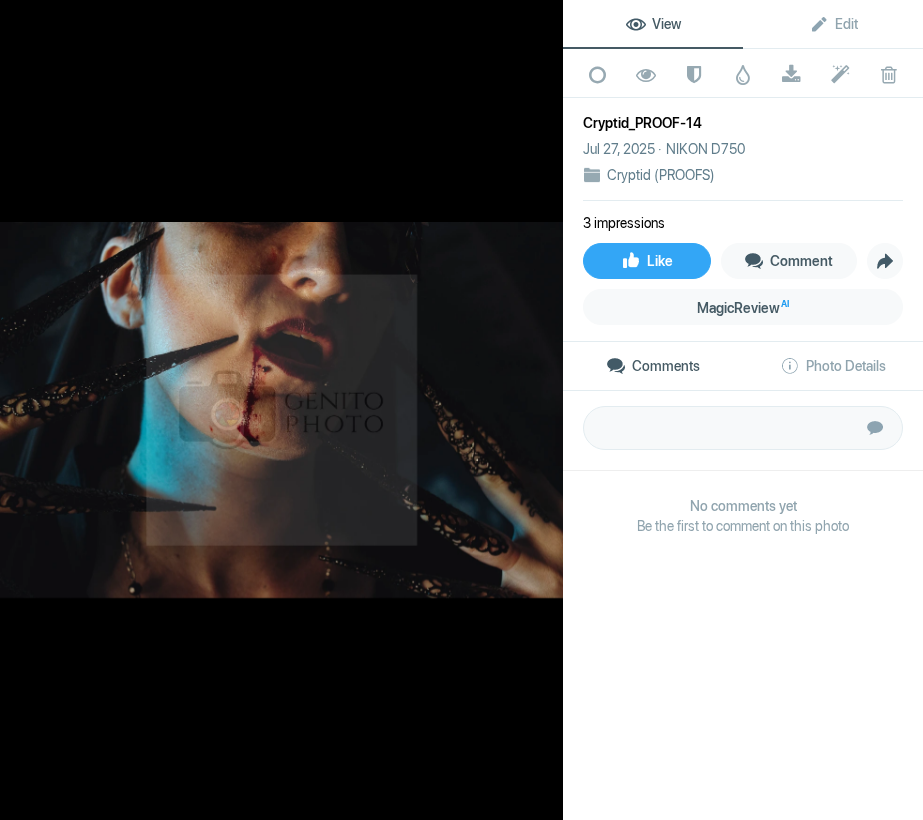 click 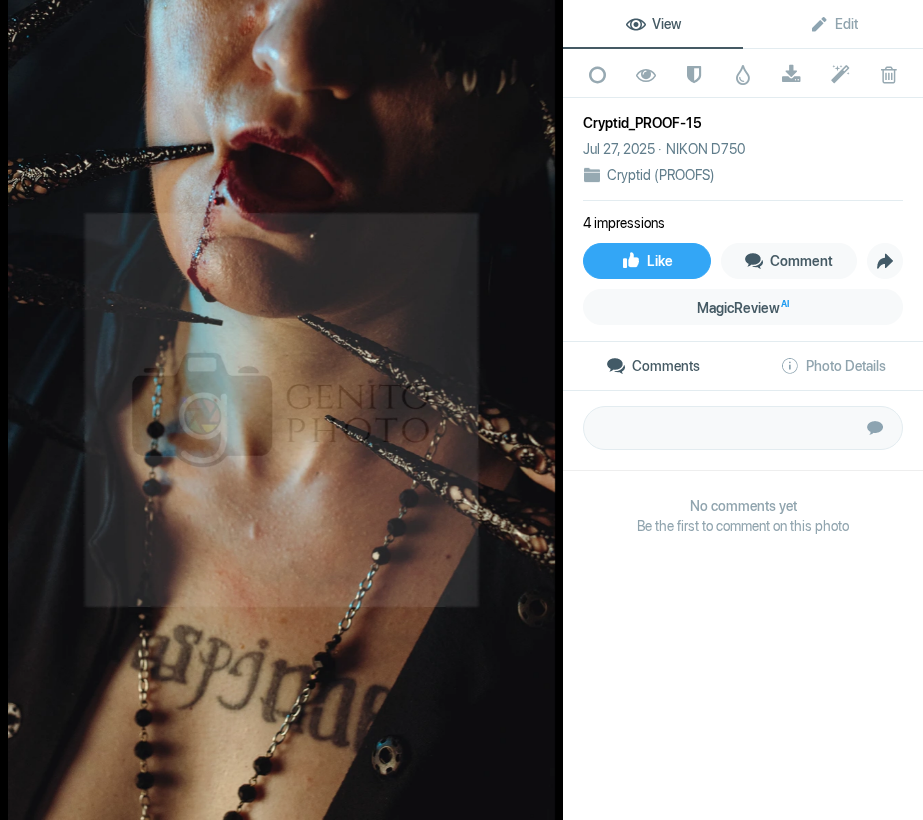click 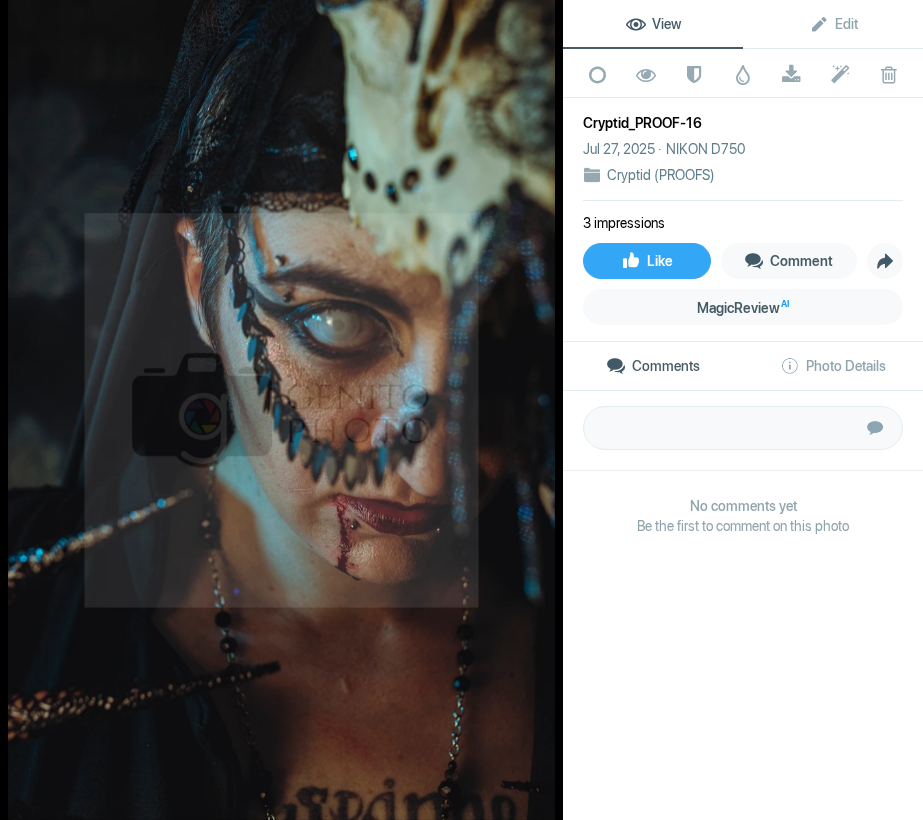 click 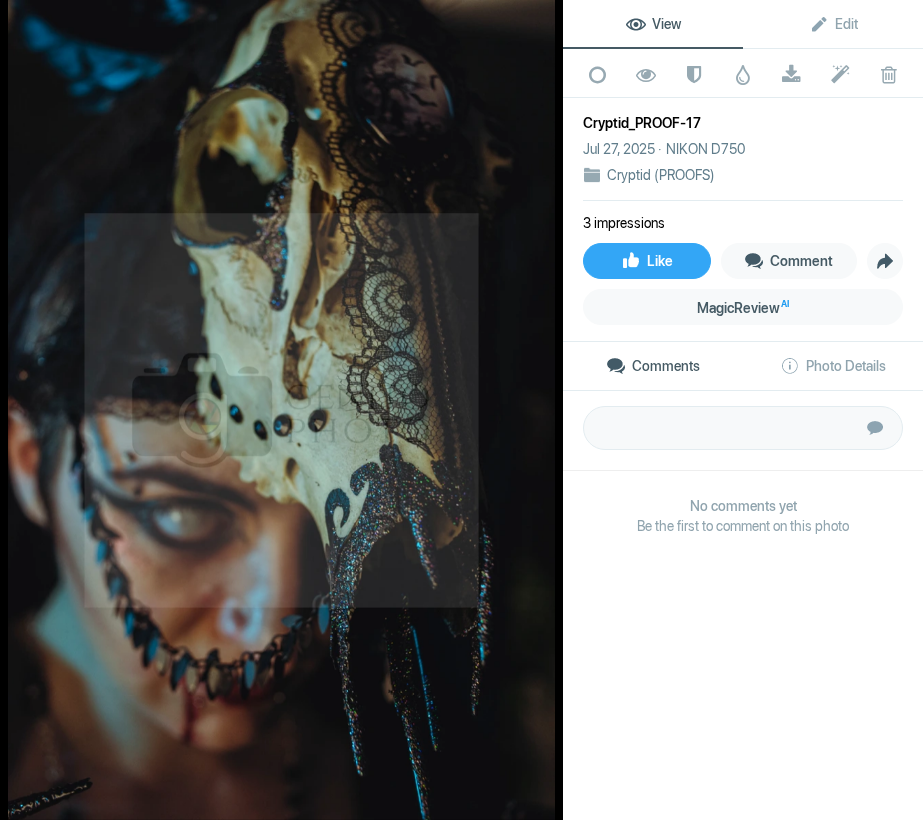click 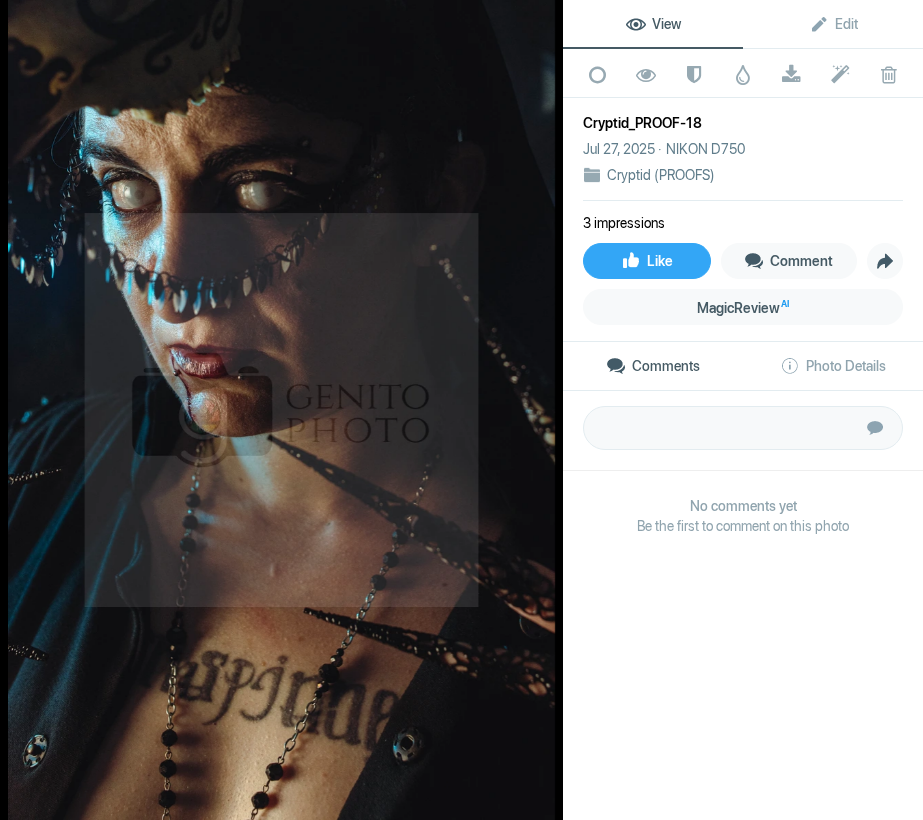 click 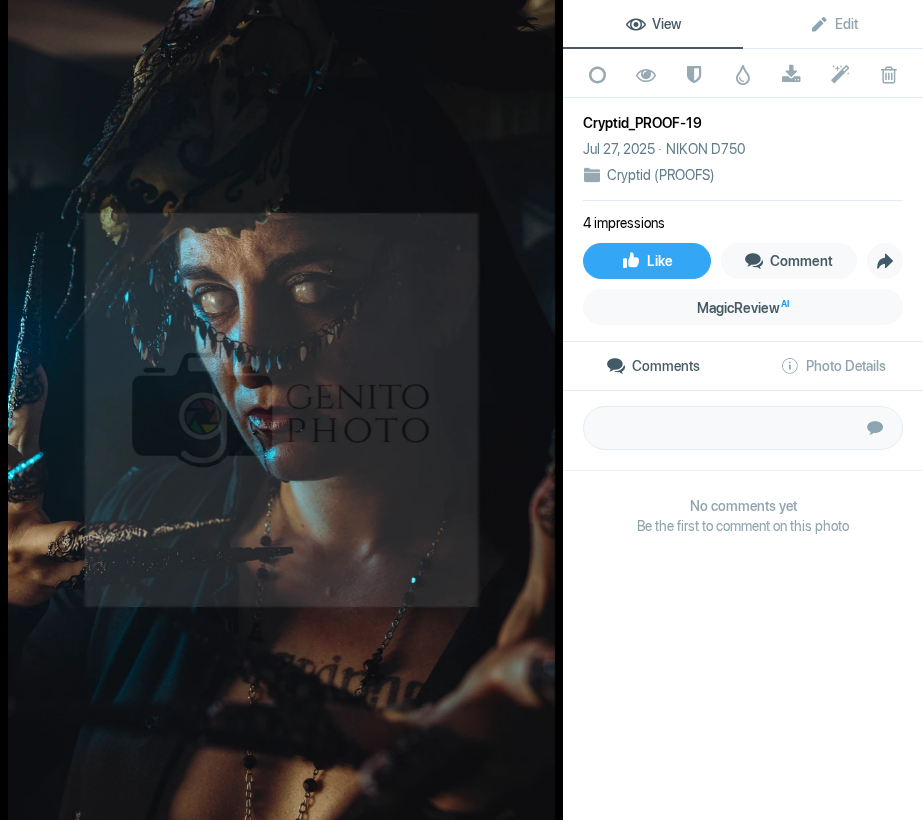 click 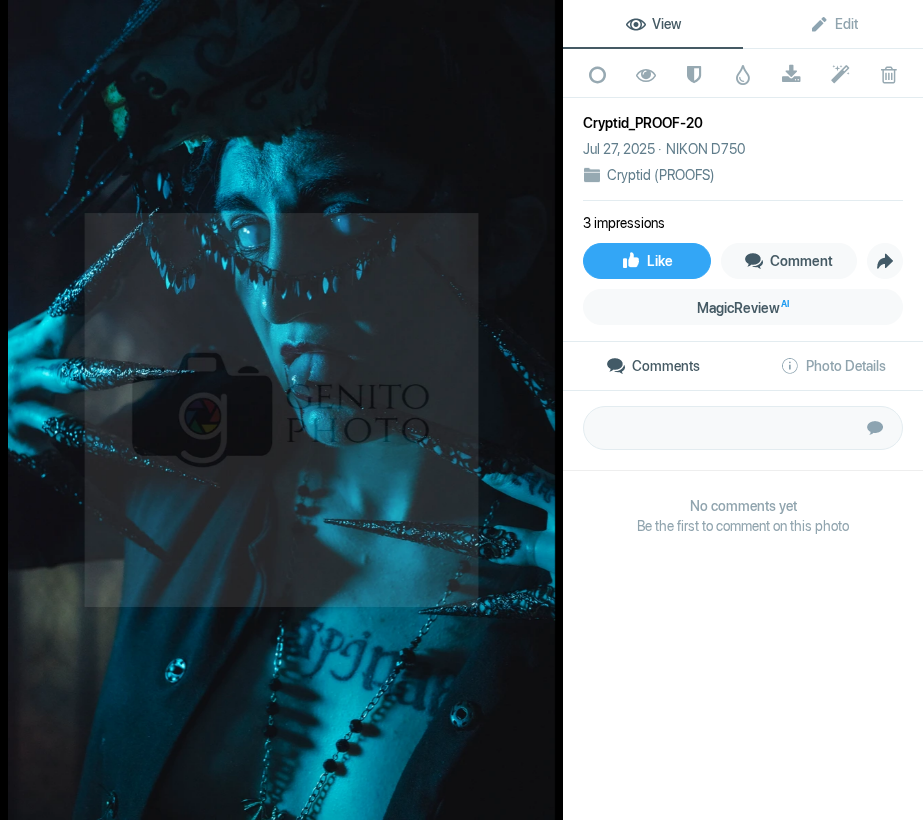click 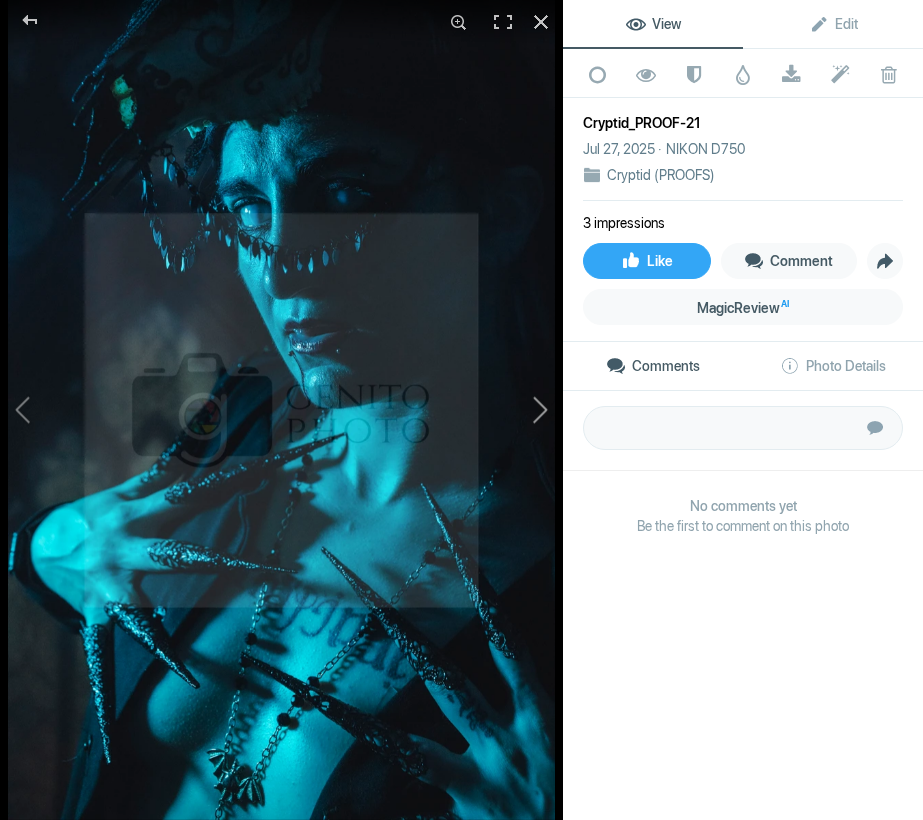 click 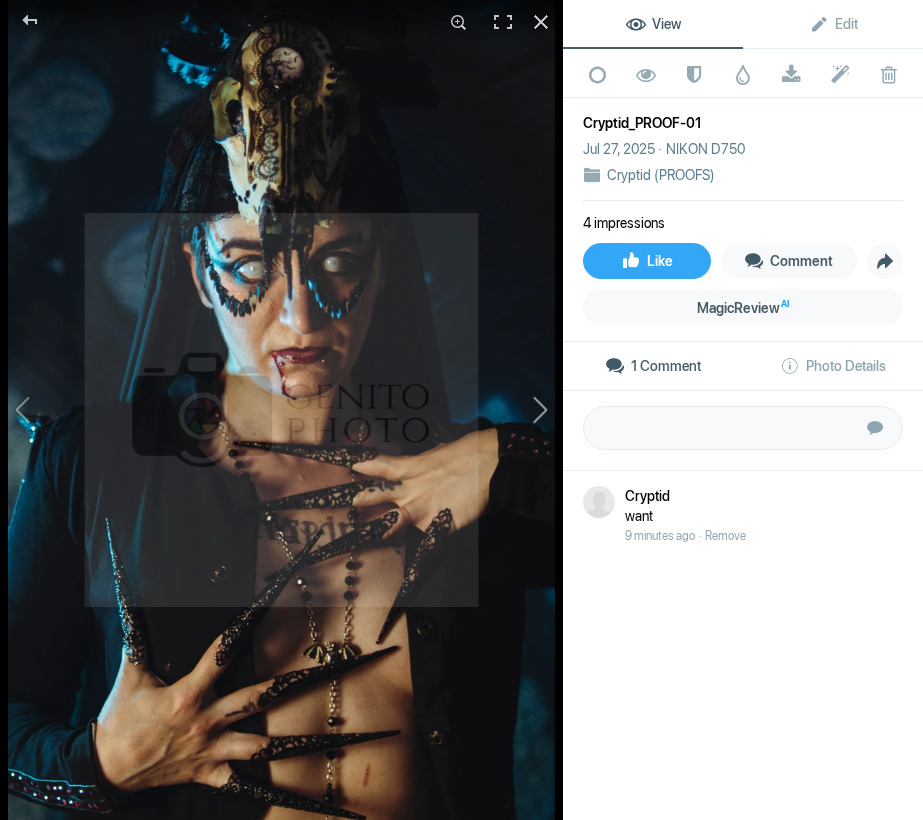 click 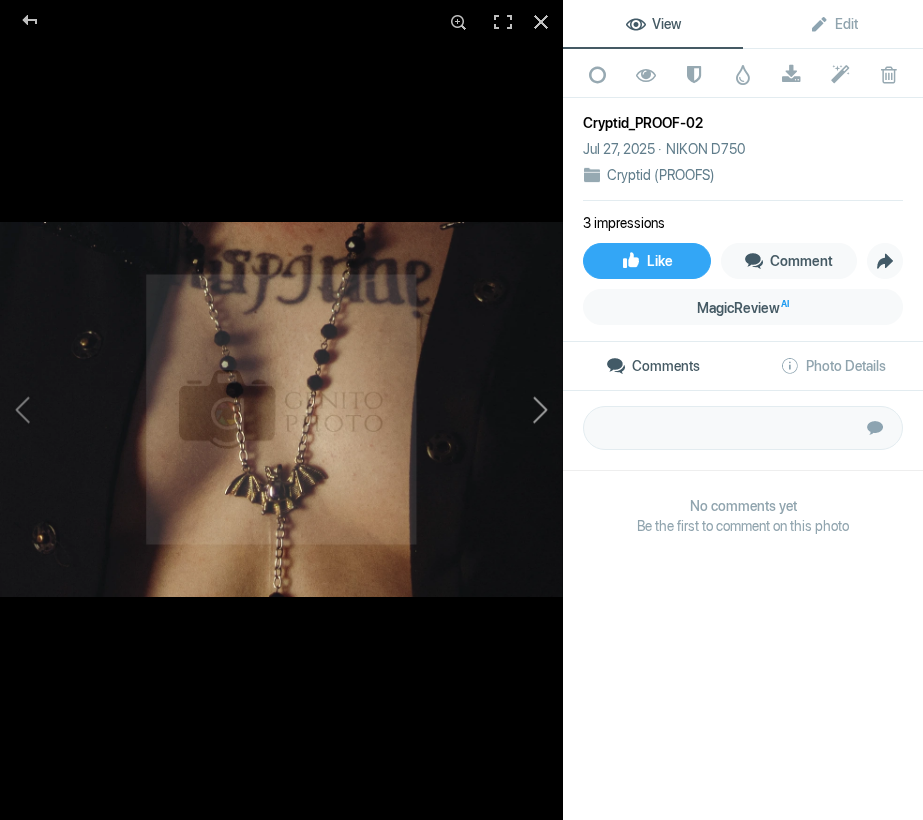 click 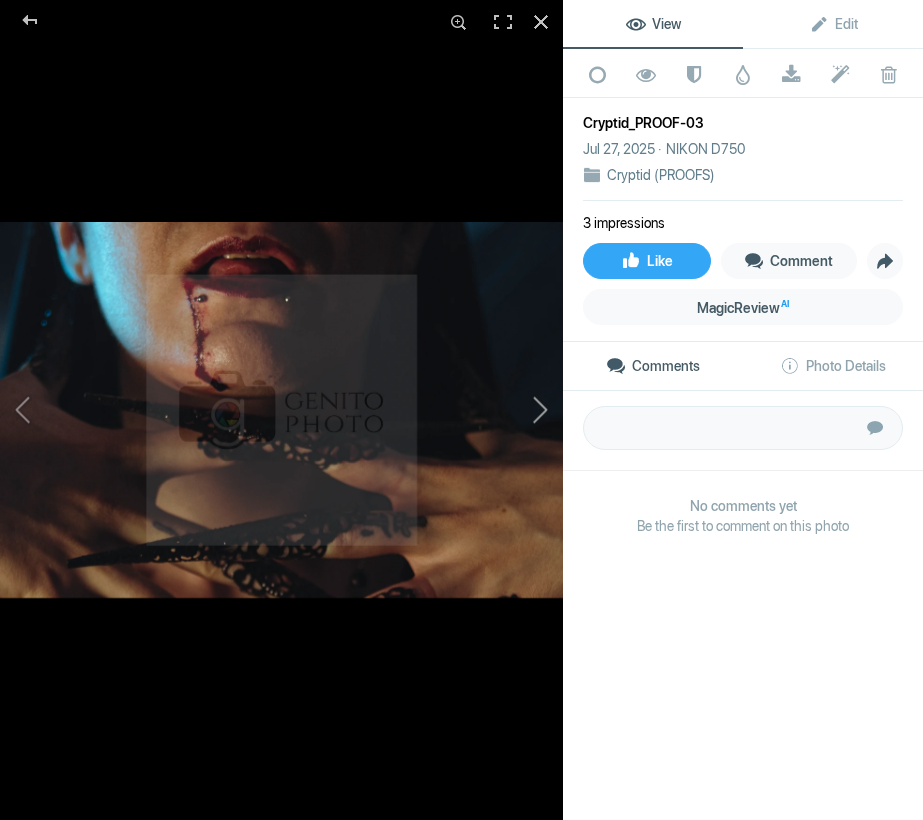click 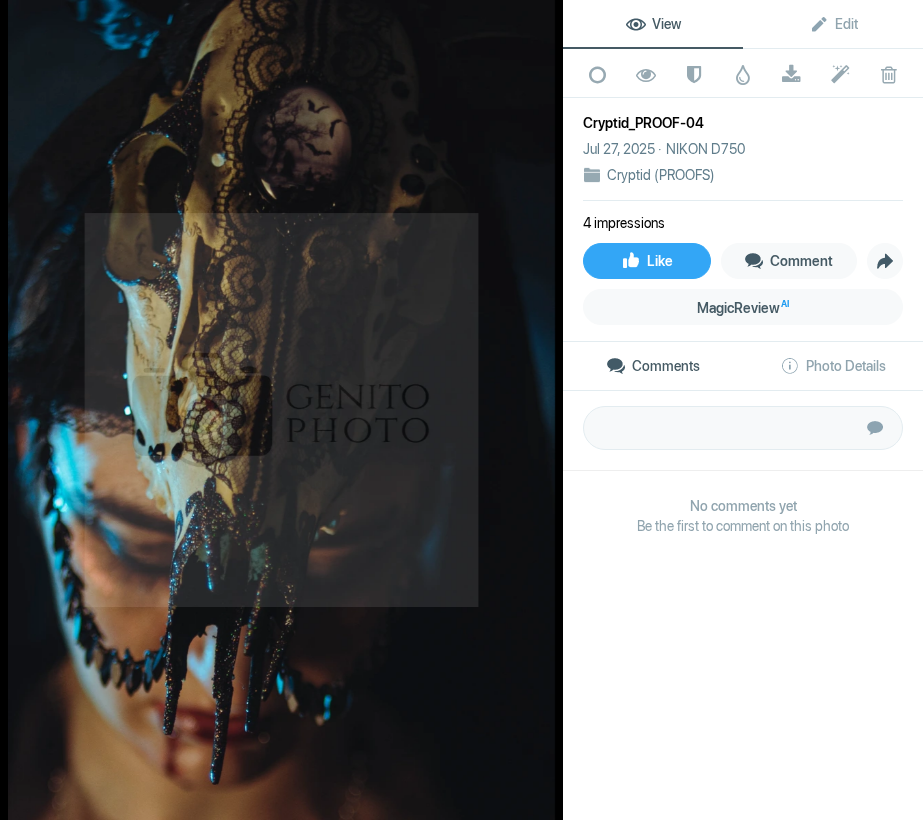 click 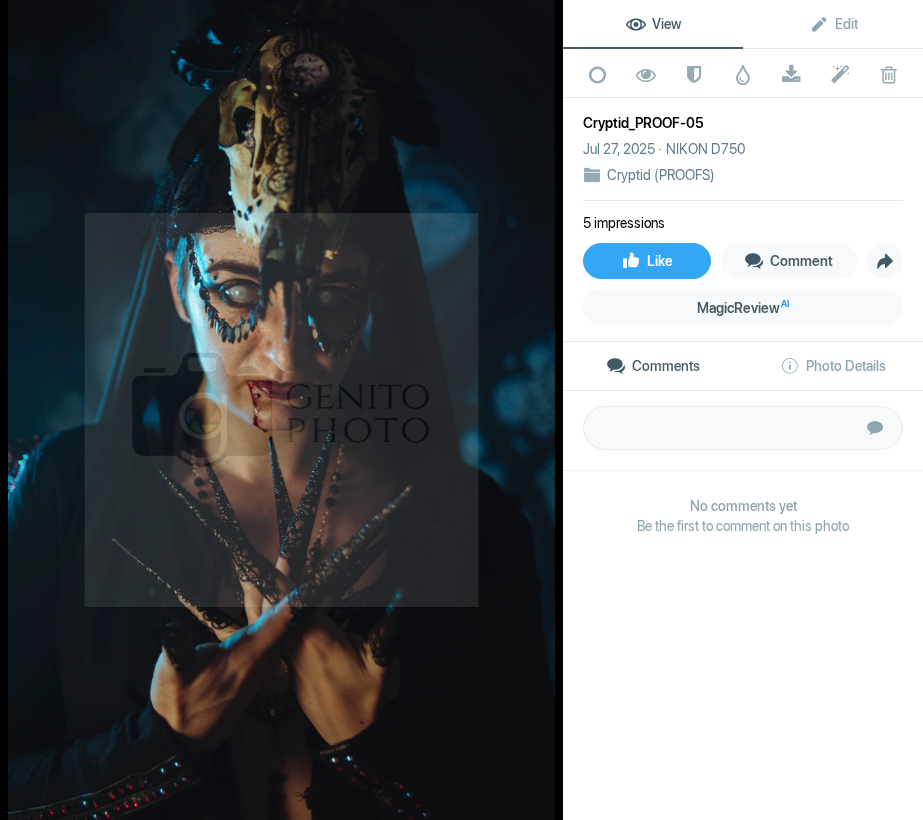 click 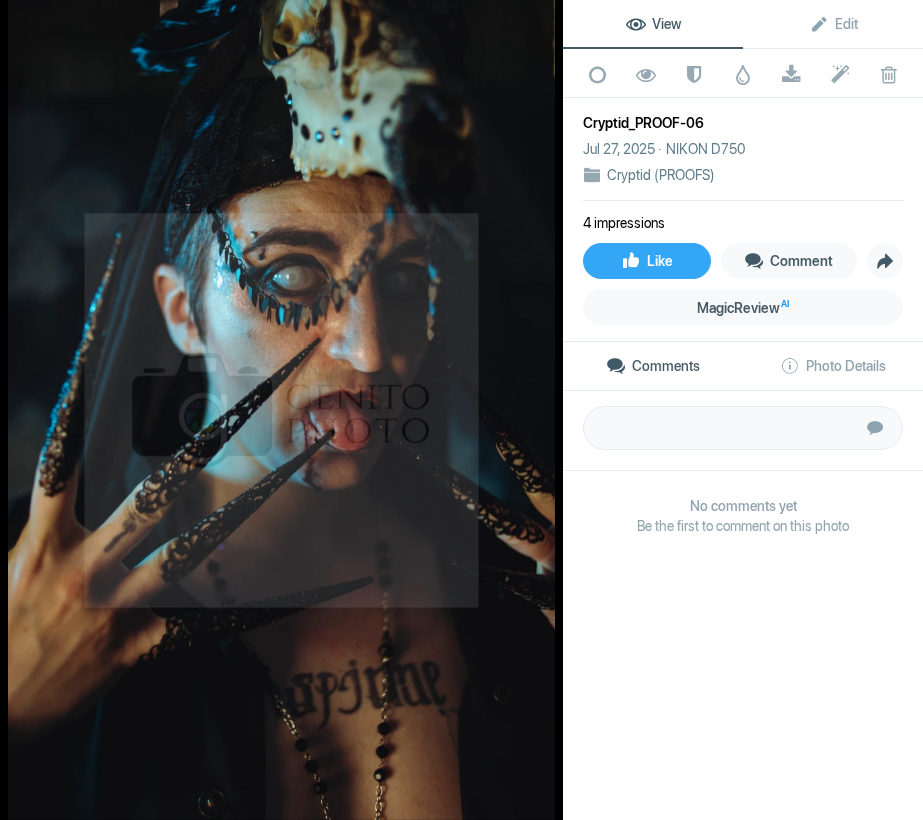 click 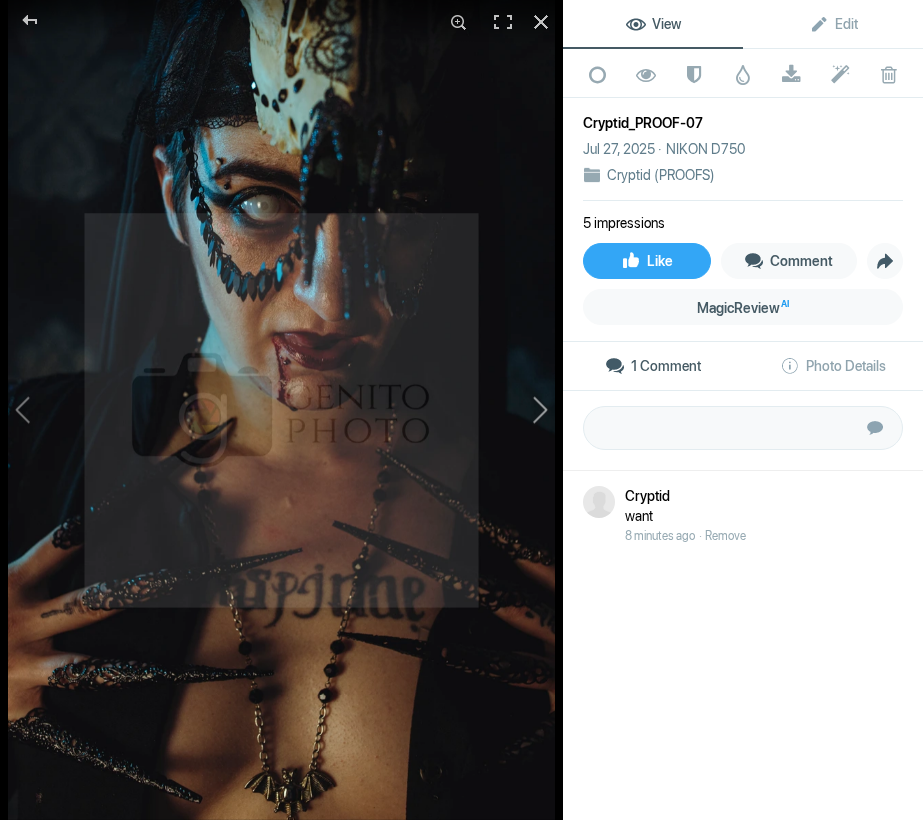 click 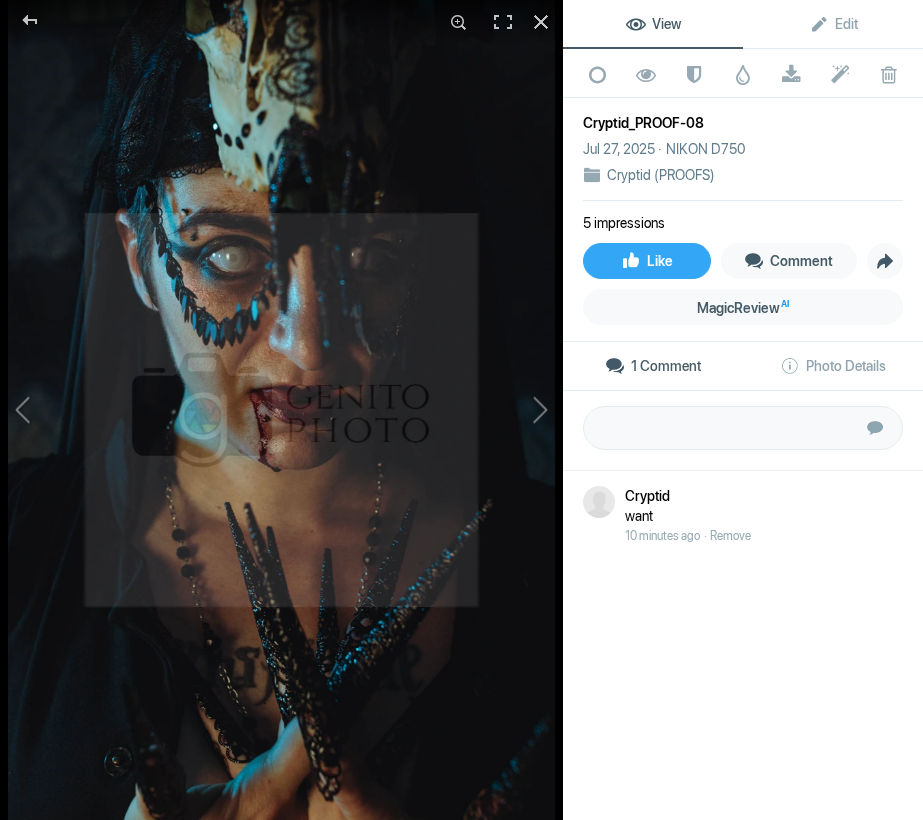 click on "1 Comment Photo Details        Submit Cryptid want  10 minutes ago   Remove   NIKON D750 ƒ/5.6 35mm Captured on Jul 27, 2025 Sunday, 03:25 PM Cryptid_PROOF-08.jpg  3MP, 1365×2048px, 1.20 MB  Show extended photo details" 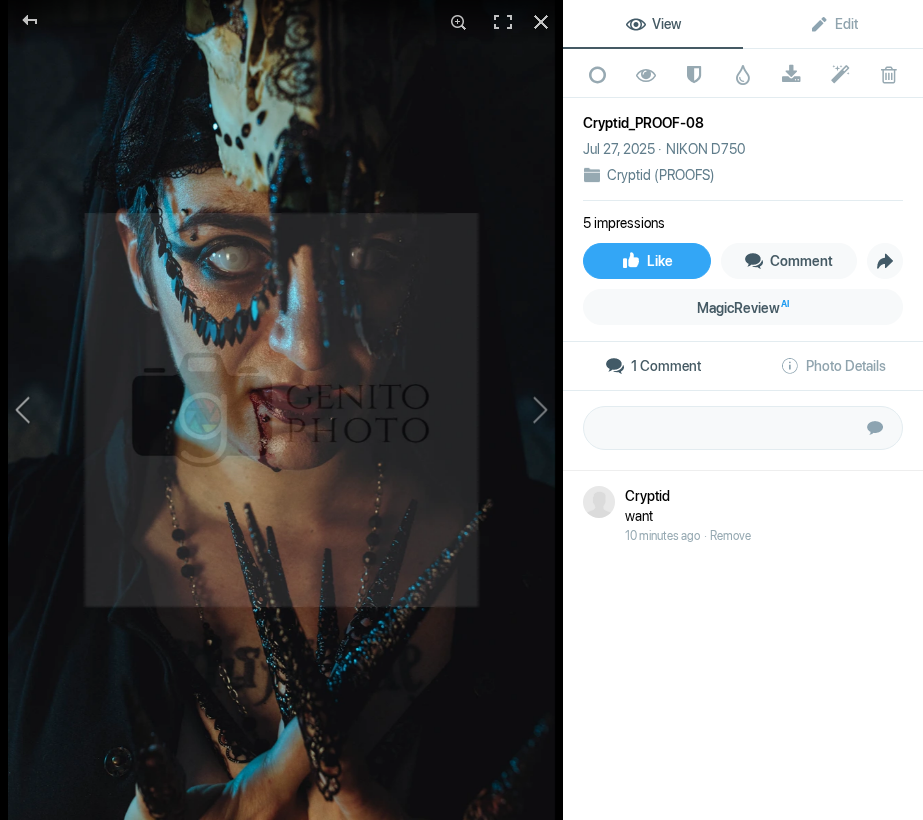 click 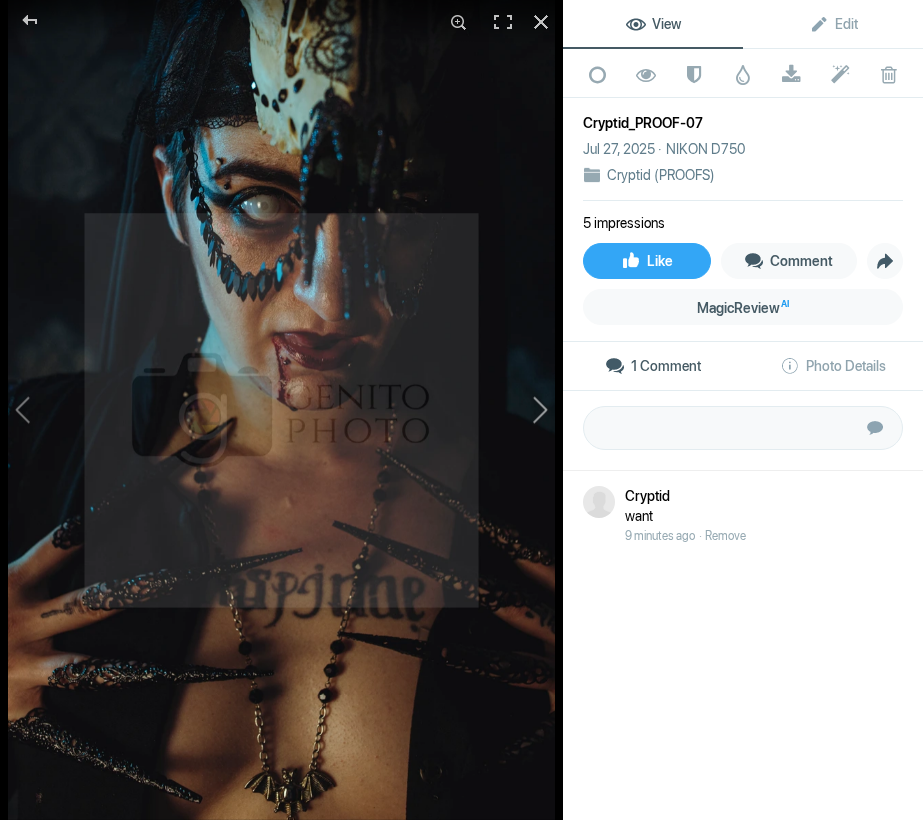 click 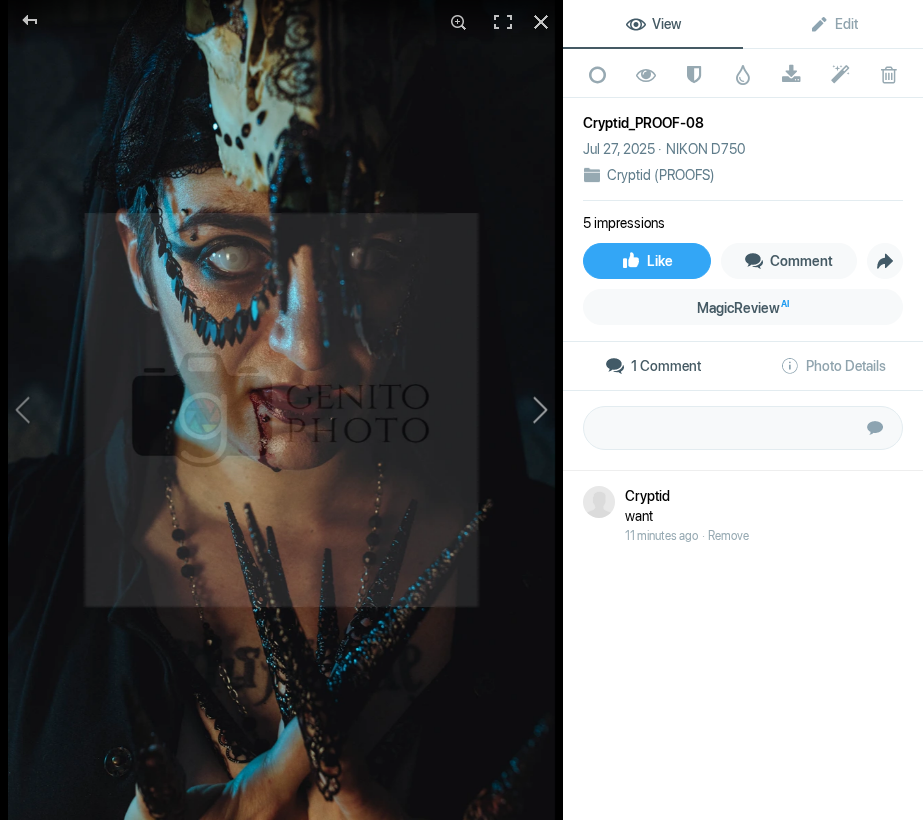 click 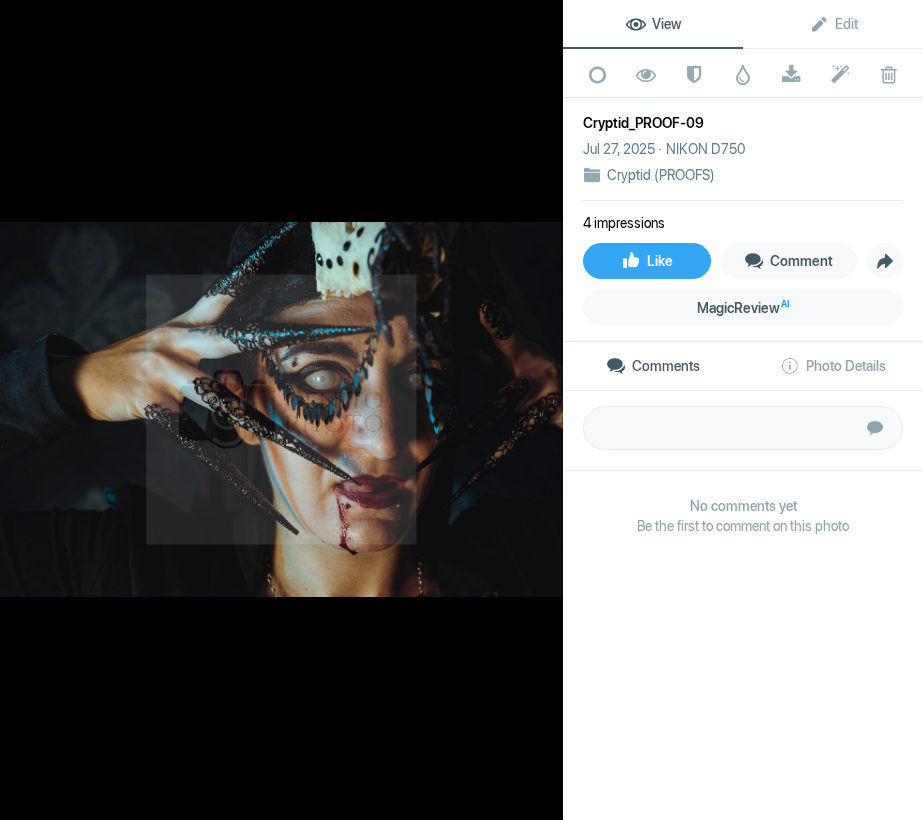 click 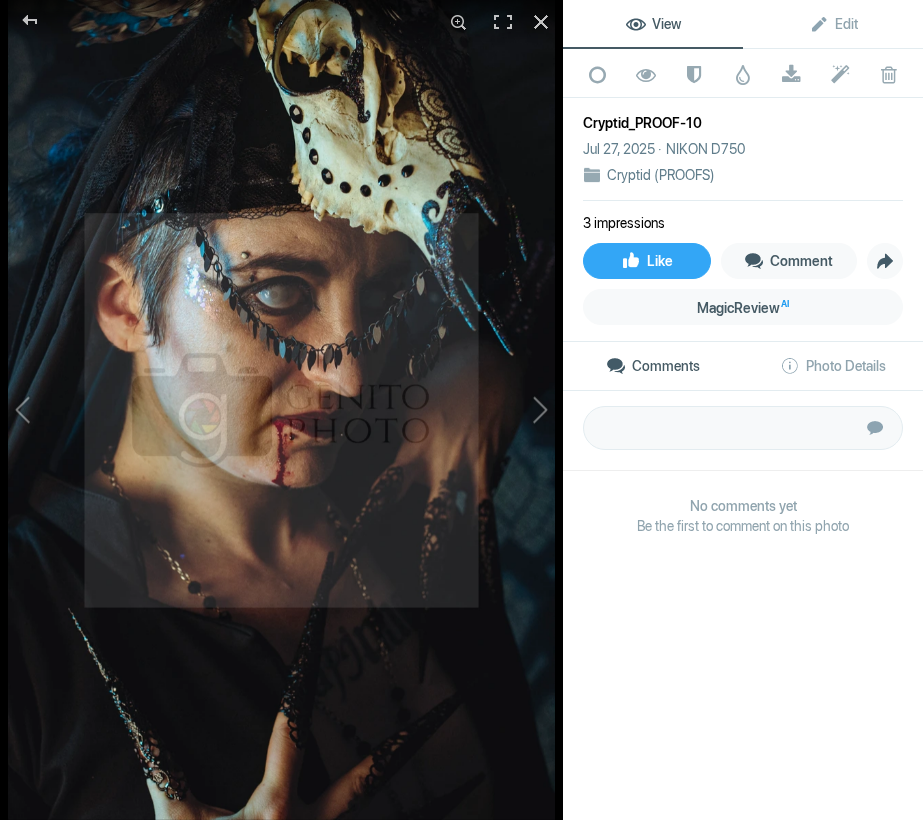 click 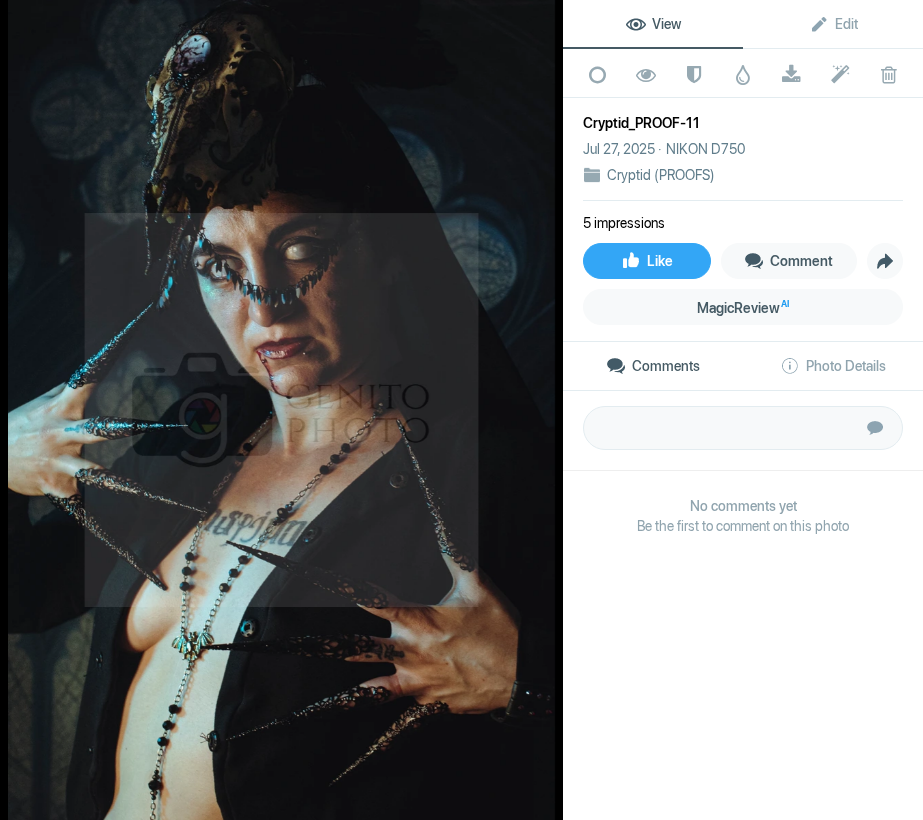 click 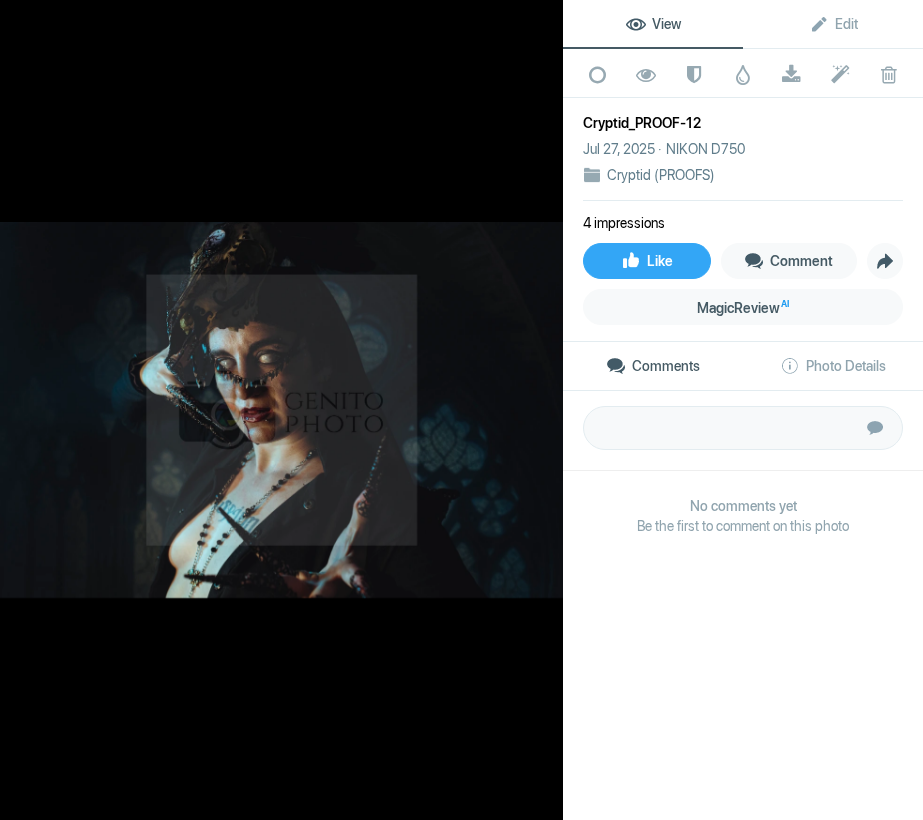 click 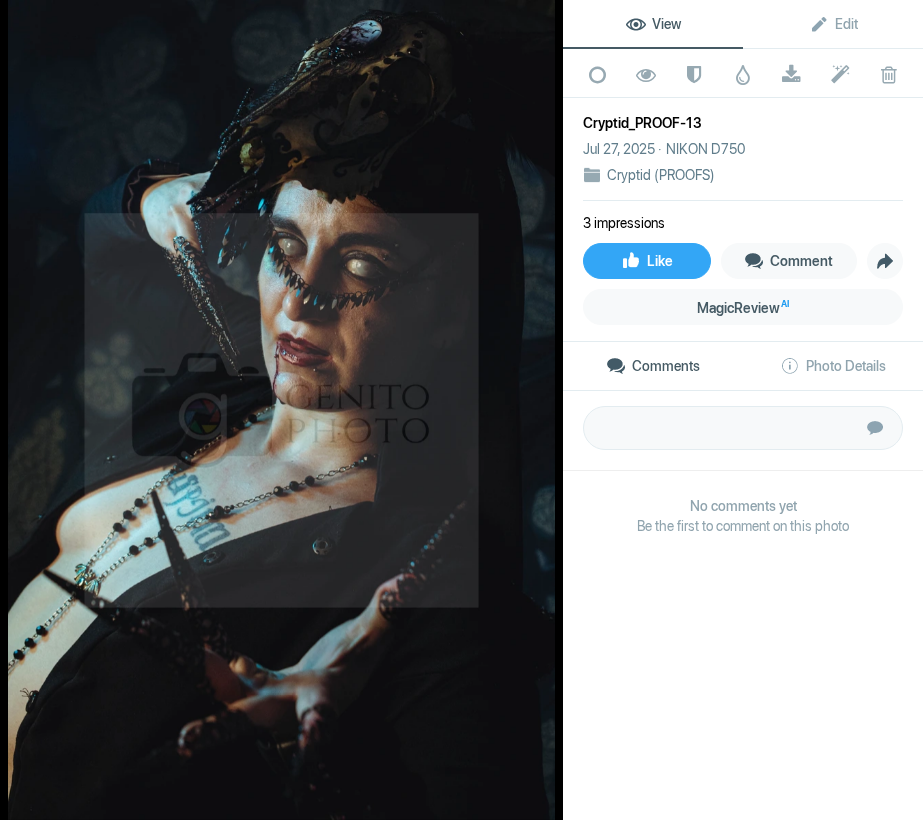 click 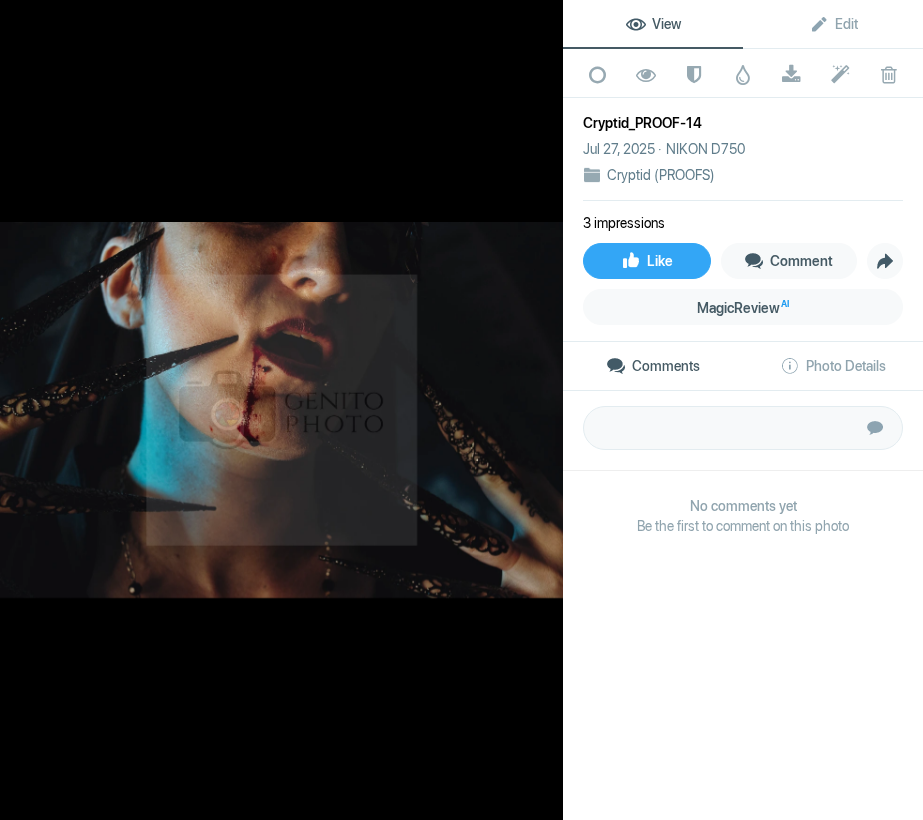 click 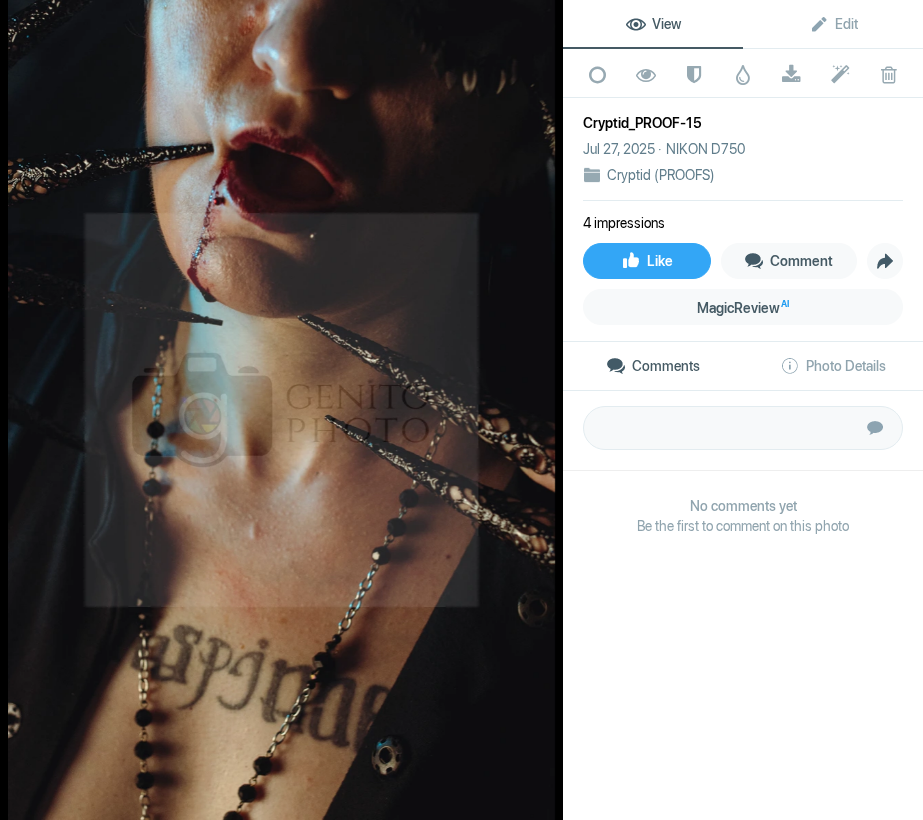 click 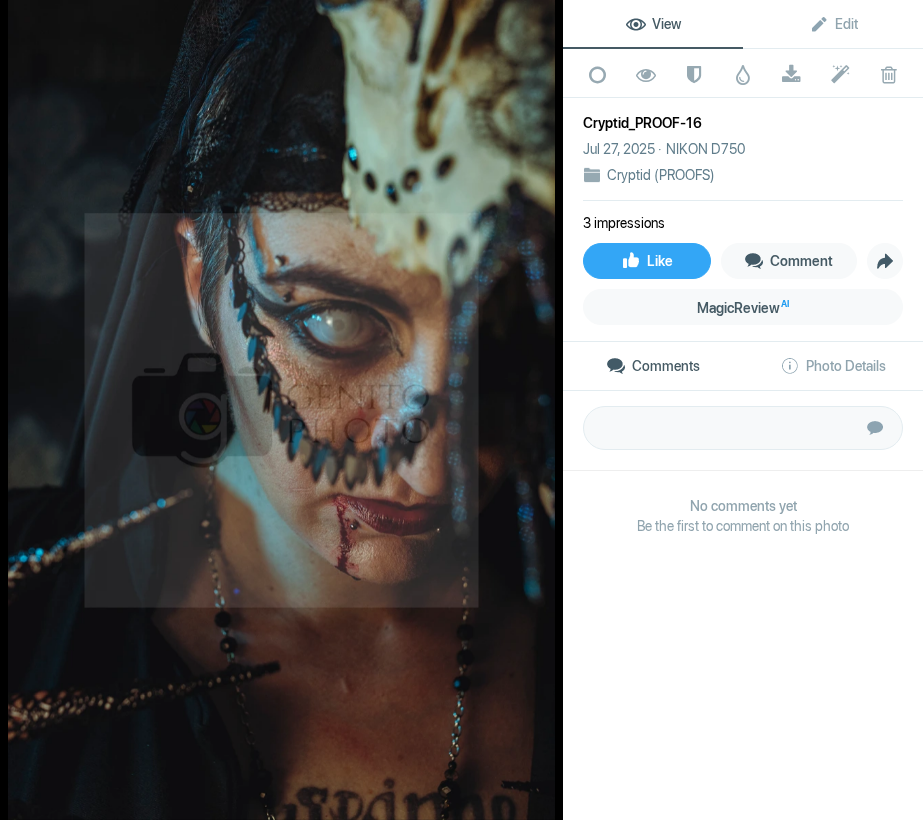 click 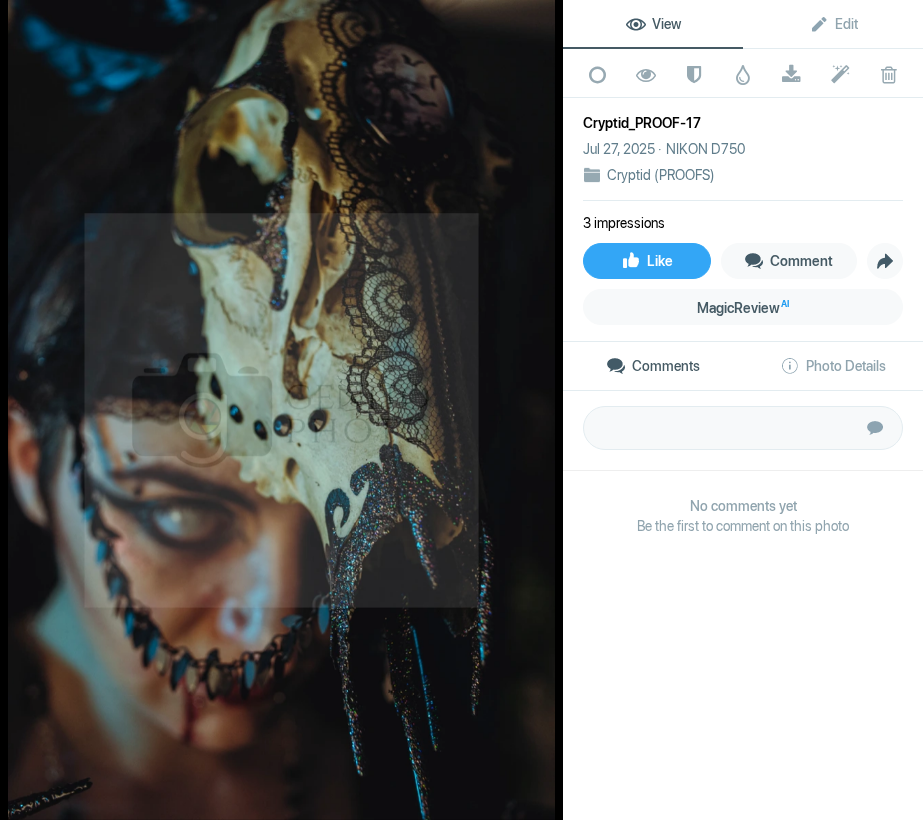 click 